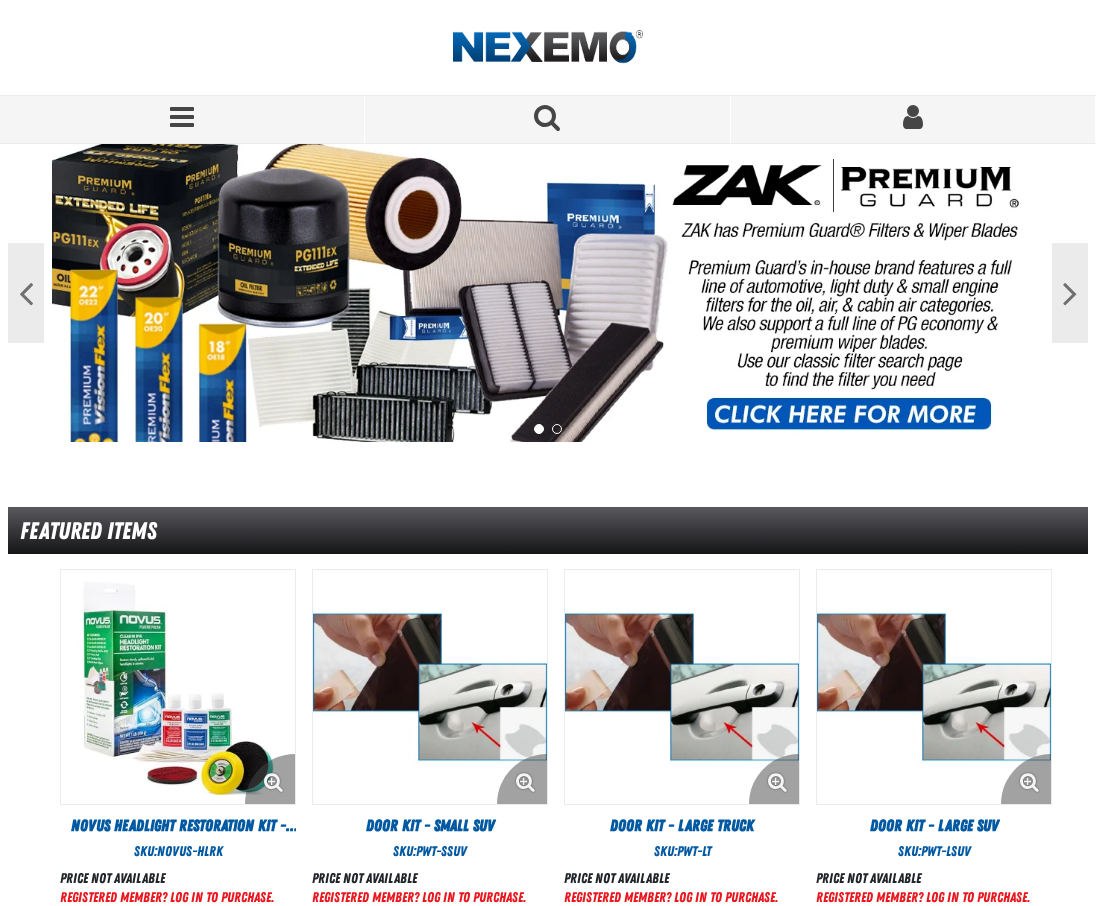 scroll, scrollTop: 0, scrollLeft: 0, axis: both 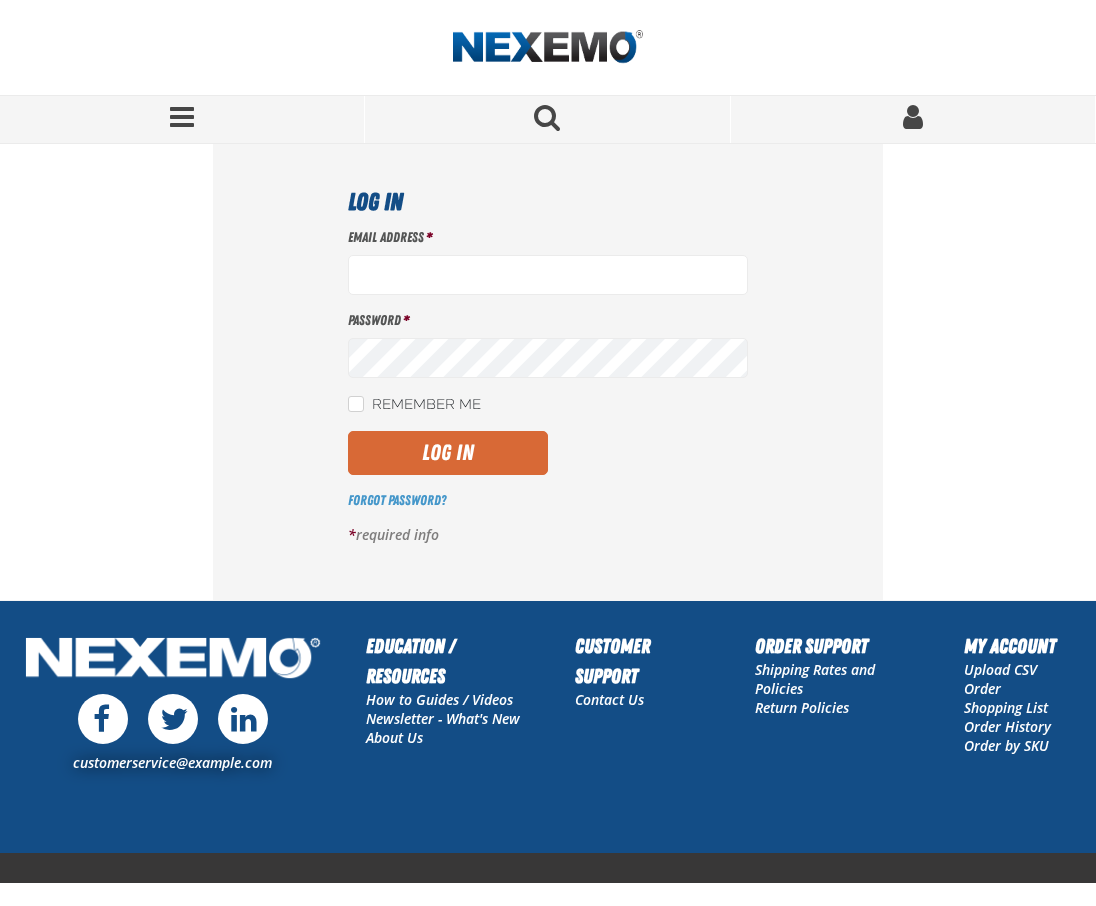 type on "mglazier@vtaig.com" 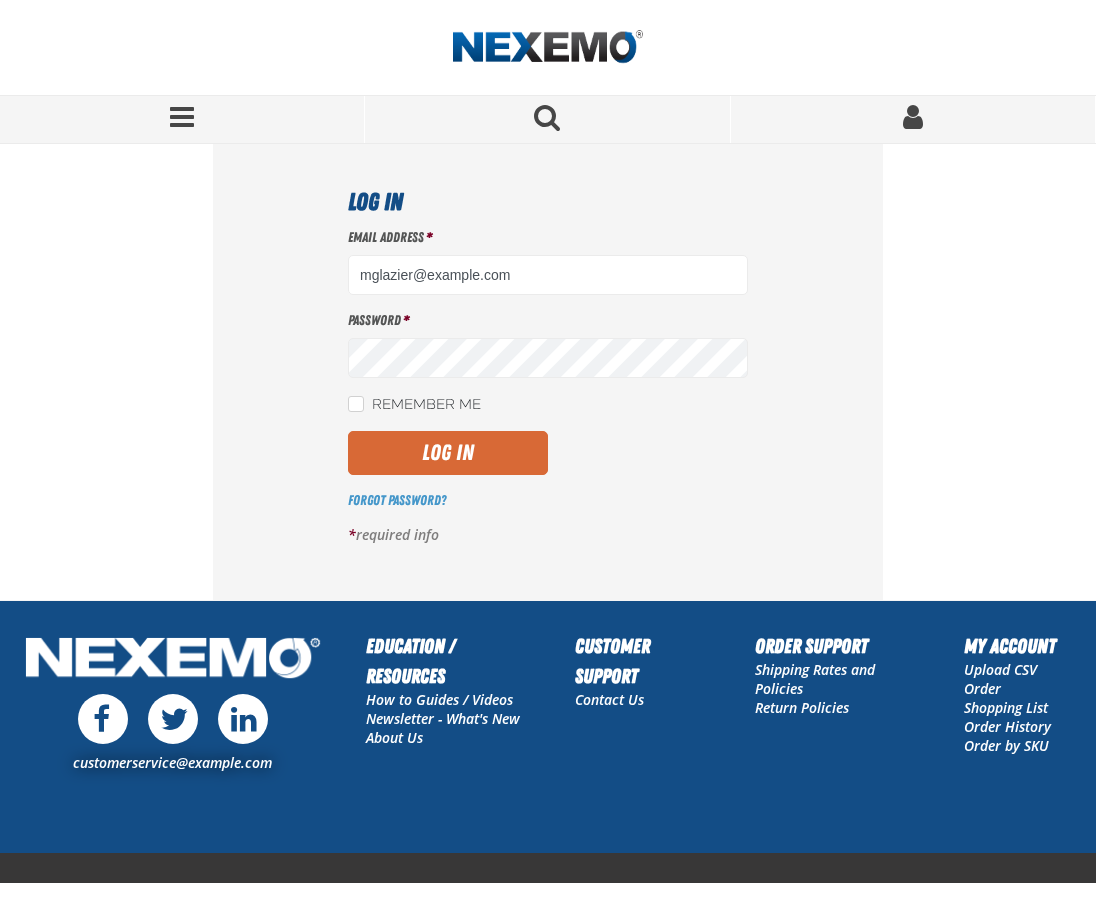 click on "Log In" at bounding box center (448, 453) 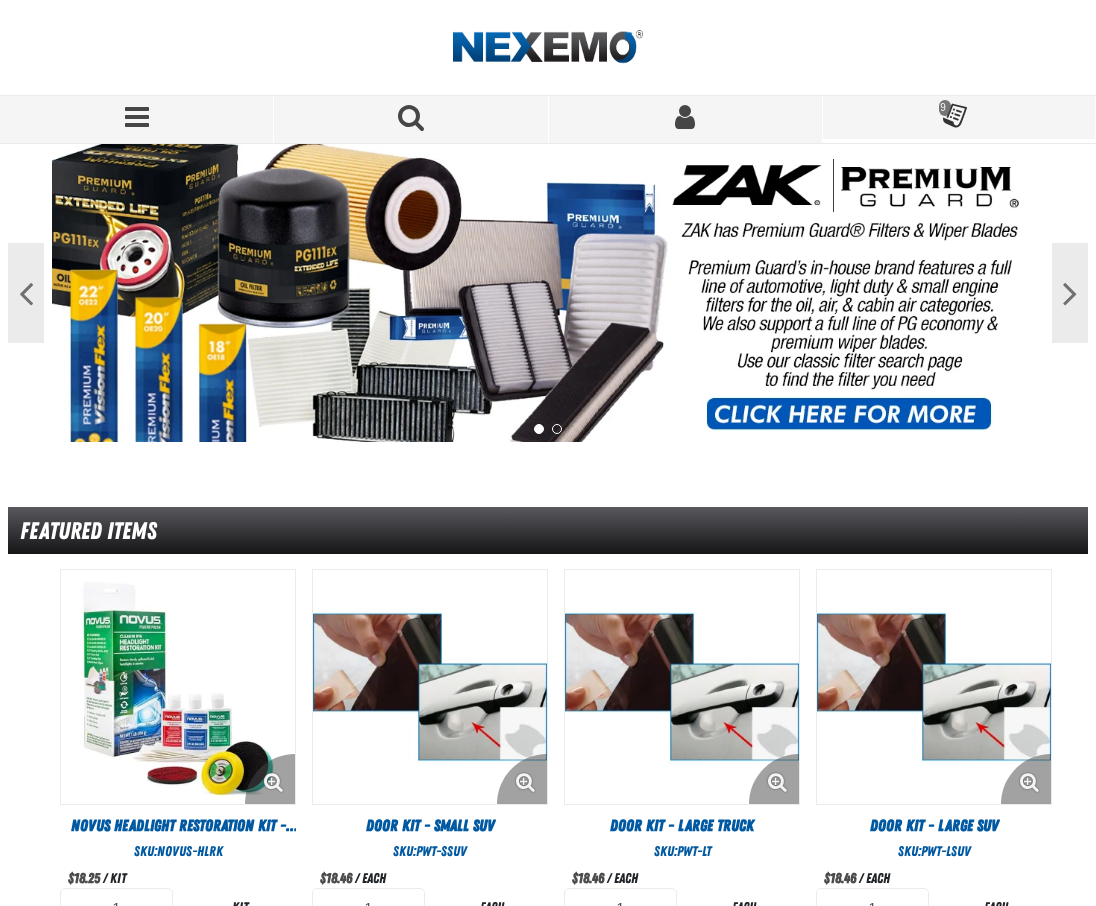 scroll, scrollTop: 0, scrollLeft: 0, axis: both 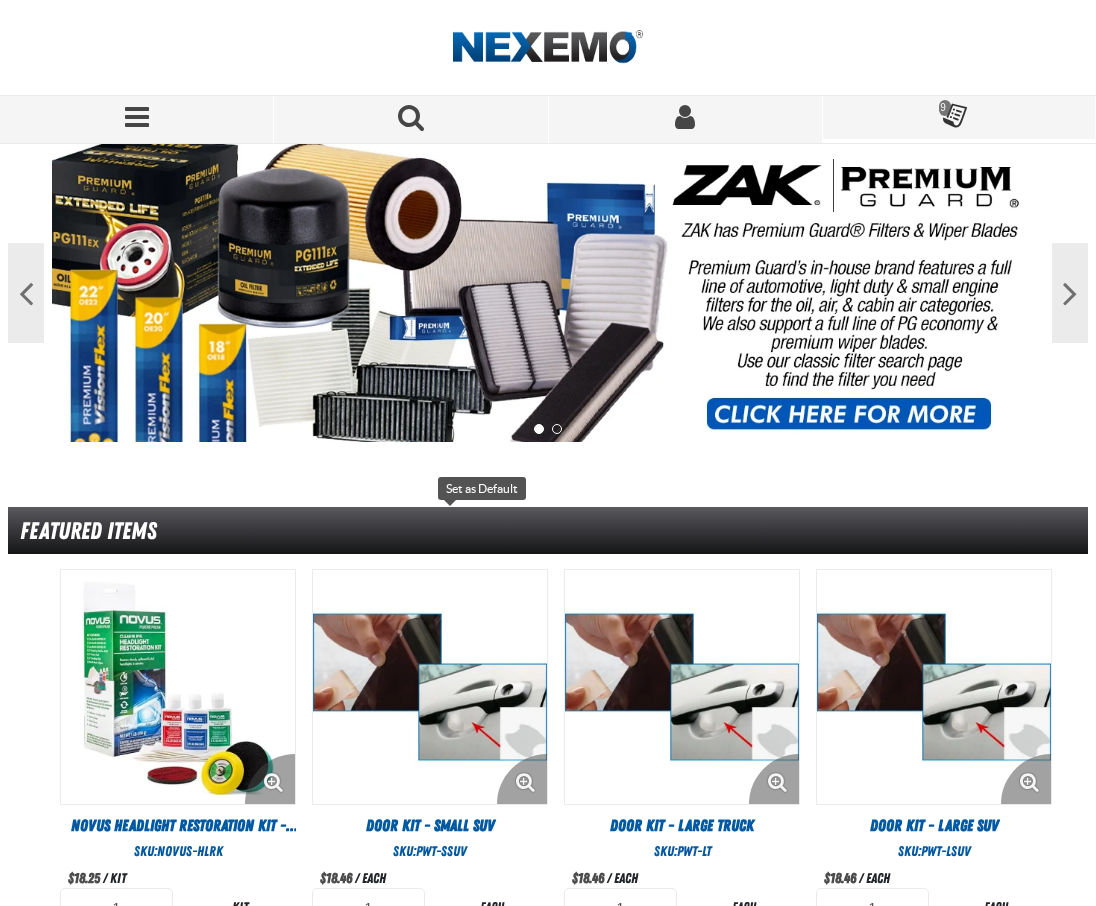 click on "Set the BACKCOUNTERCHEM as Default" at bounding box center [18, 701] 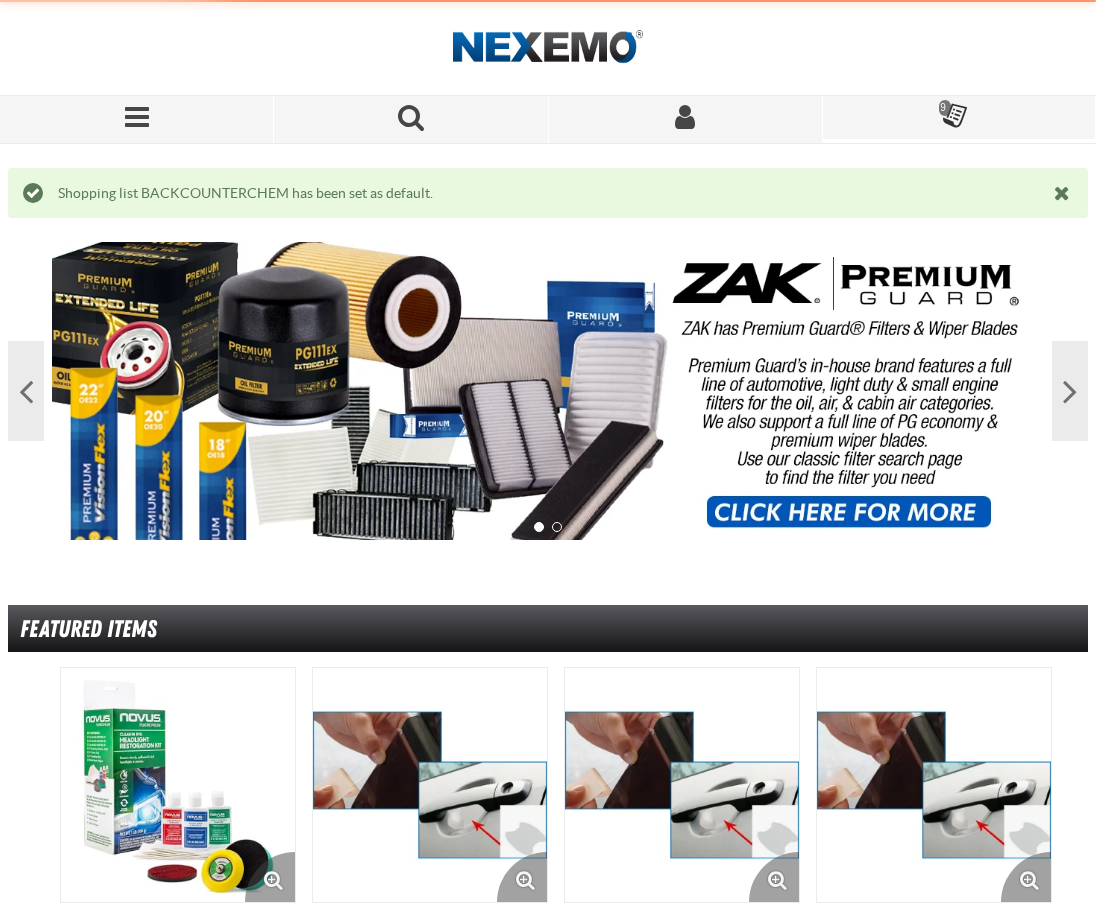 click on "View Details" at bounding box center [74, 776] 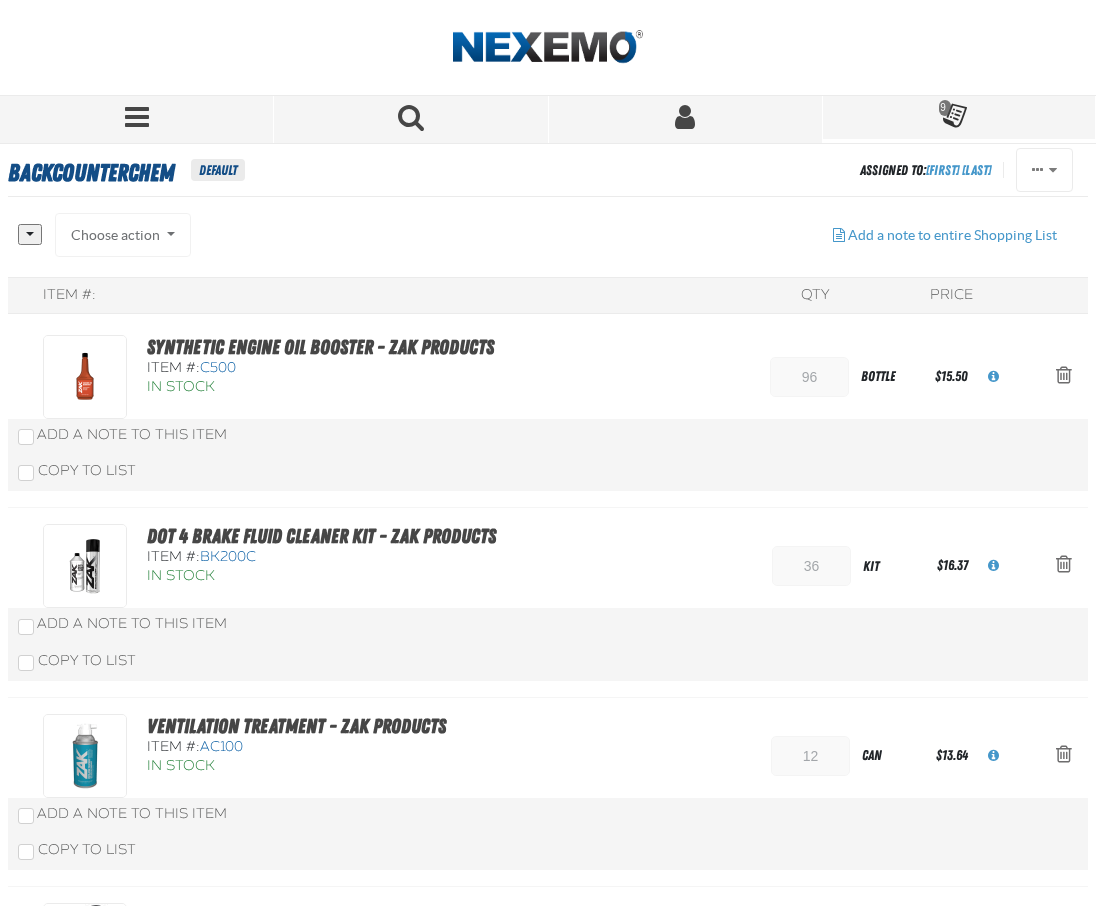 scroll, scrollTop: 0, scrollLeft: 0, axis: both 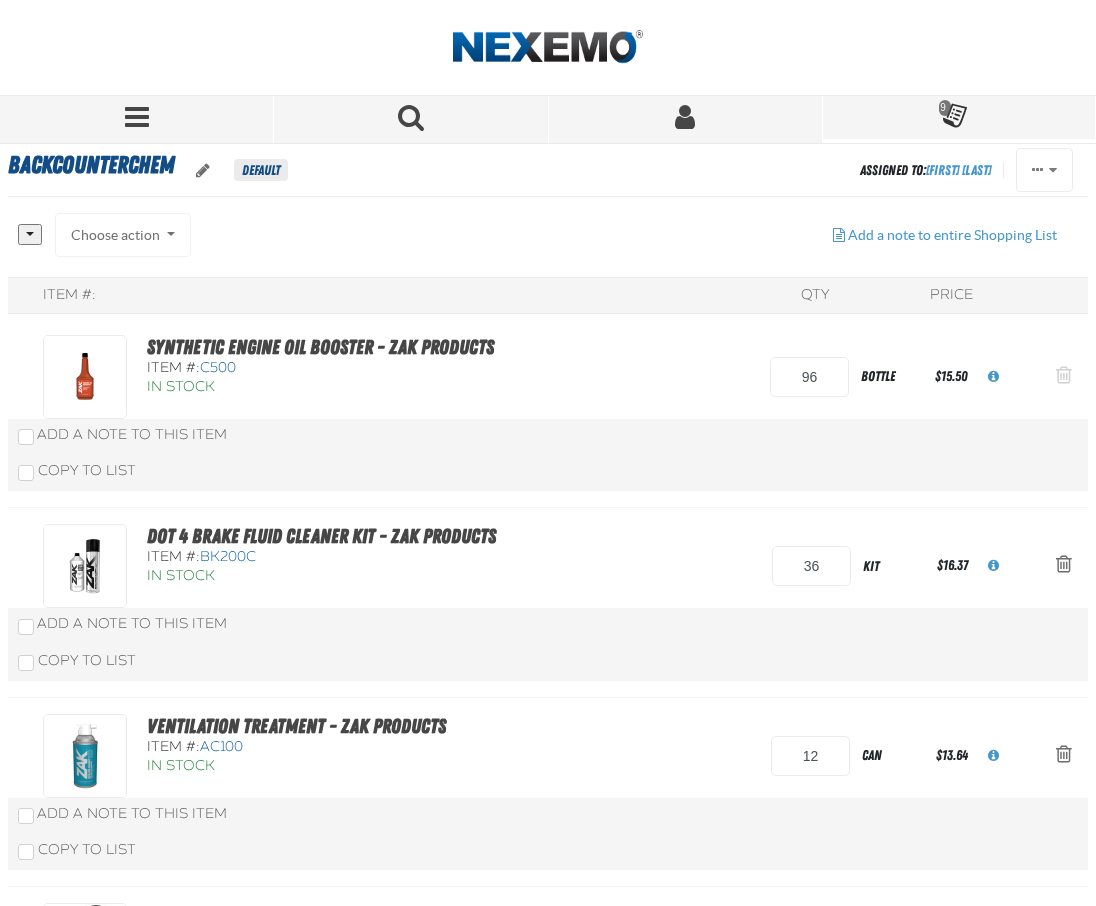 click at bounding box center (1064, 377) 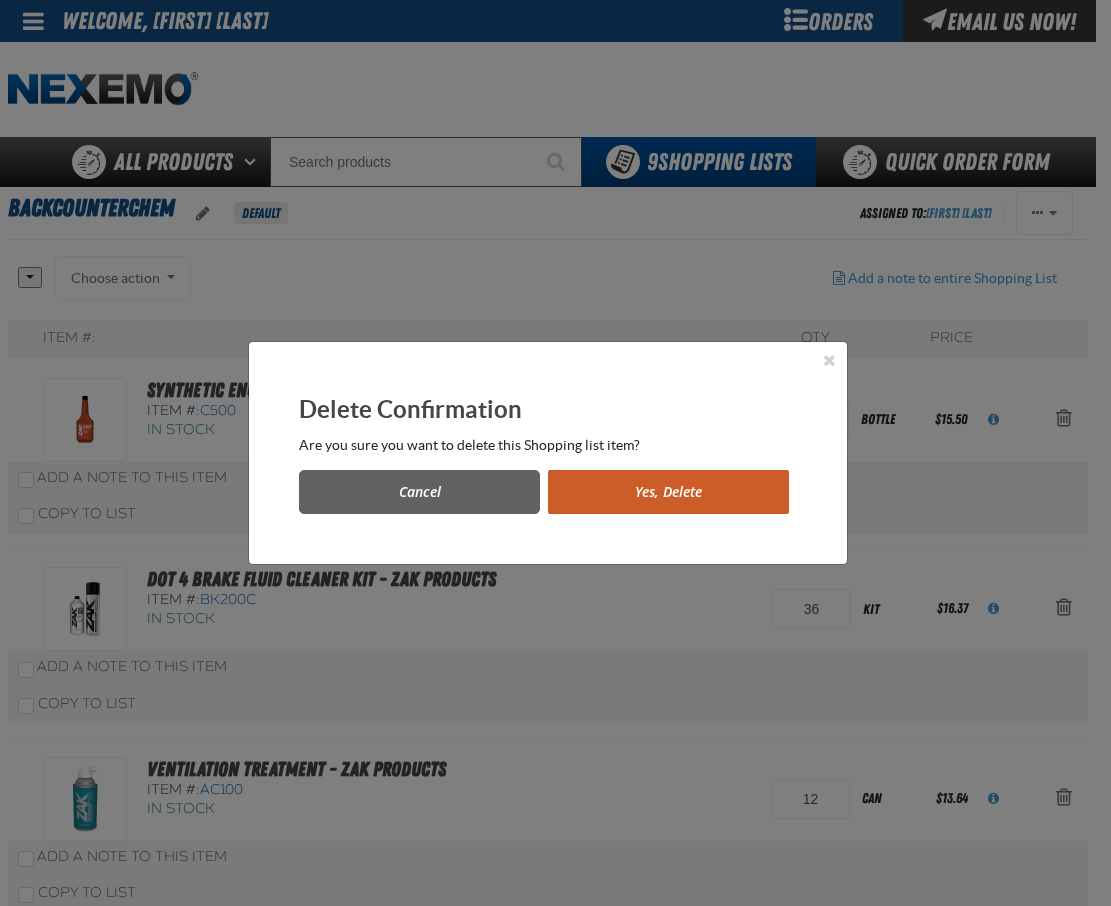click on "Yes, Delete" at bounding box center (668, 492) 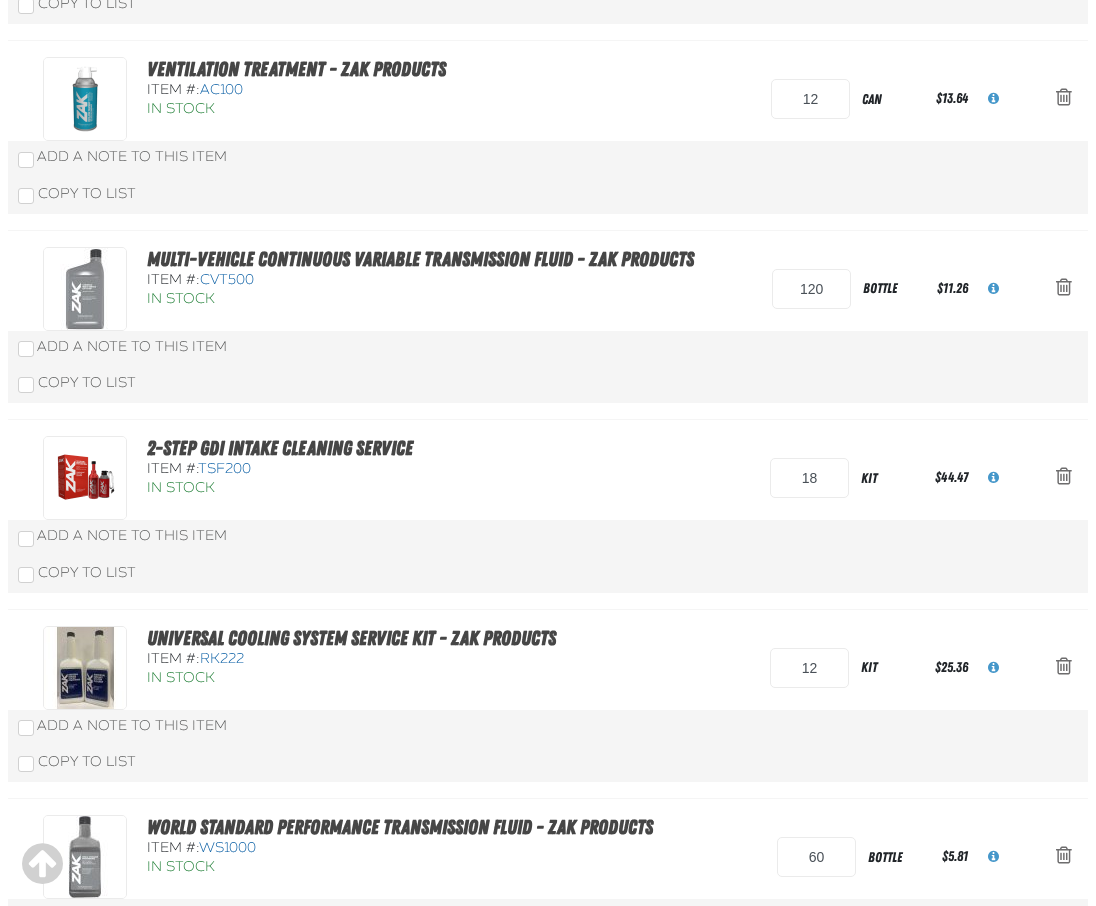 scroll, scrollTop: 369, scrollLeft: 0, axis: vertical 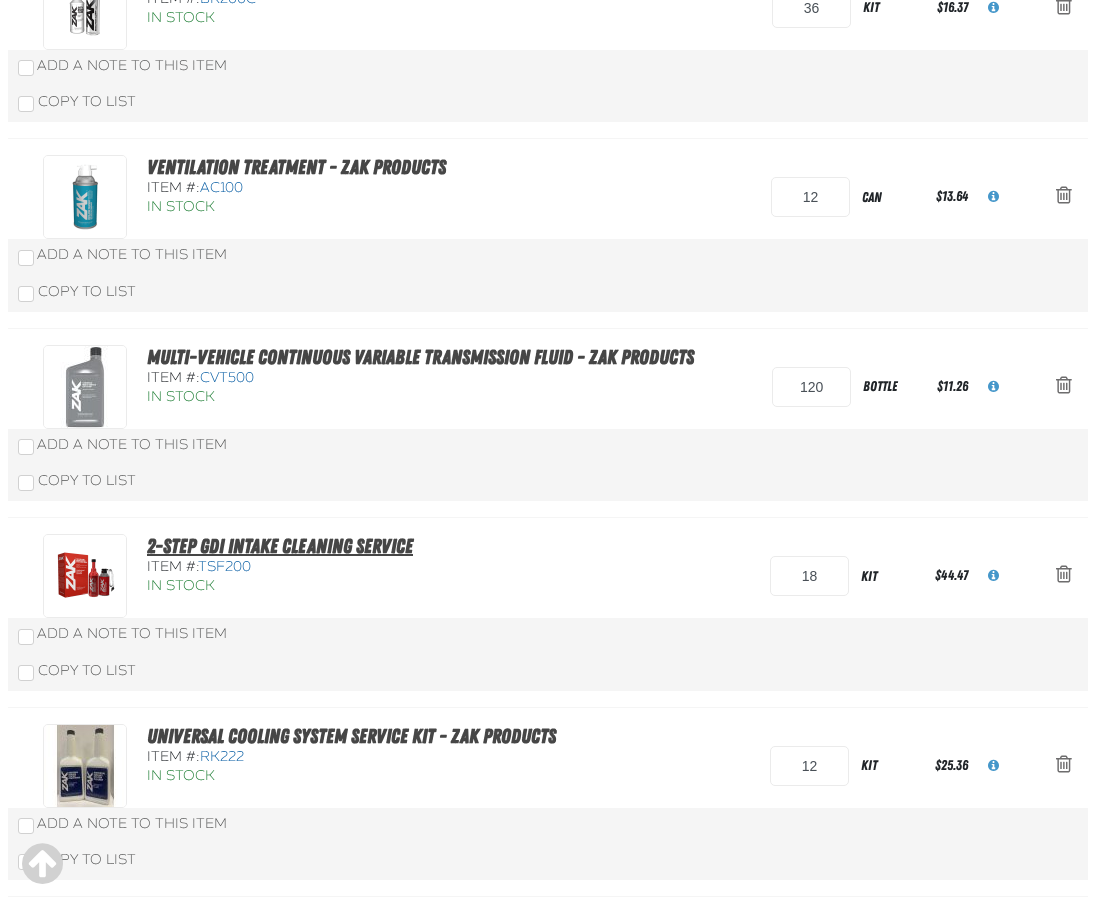 click on "2-Step GDI Intake Cleaning Service" at bounding box center [280, 546] 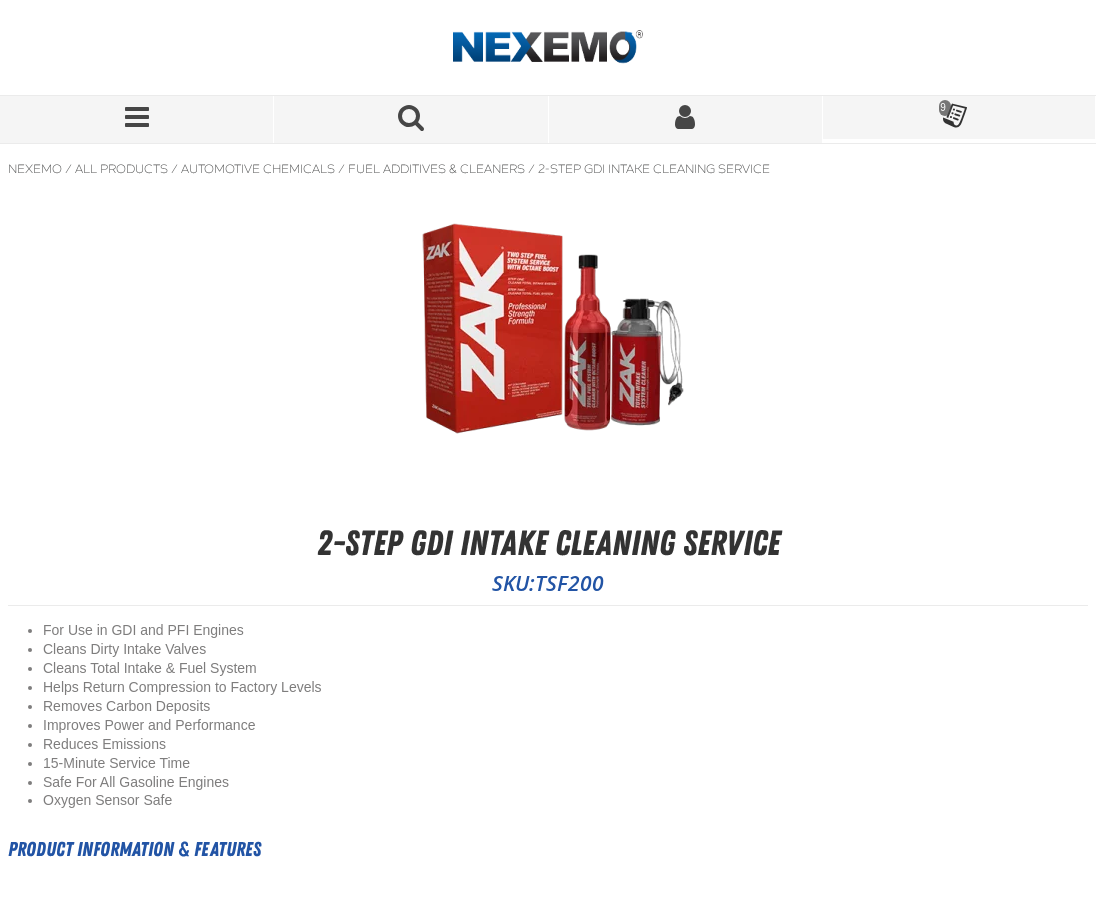 scroll, scrollTop: 0, scrollLeft: 0, axis: both 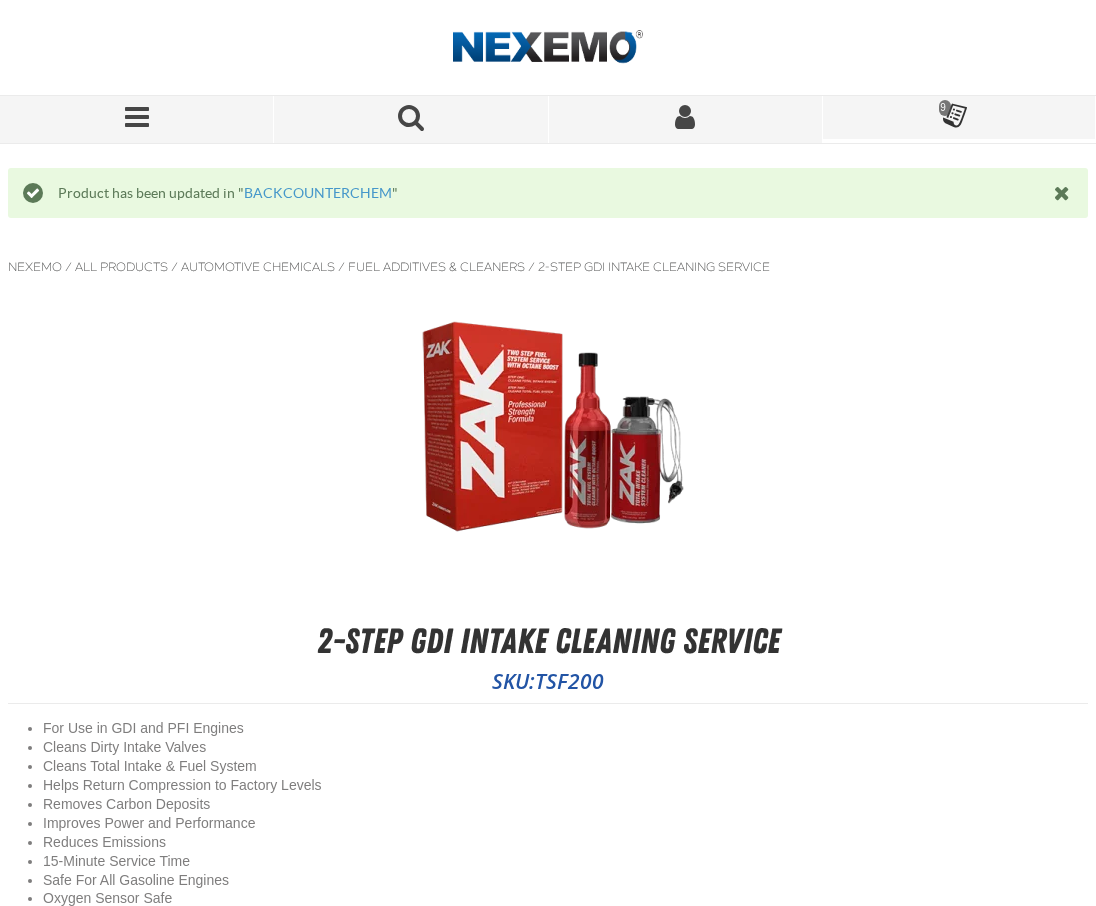 click on "BACKCOUNTERCHEM
7 Items
|   $4,073.64
Fuel Rail Induction Kit - ZAK Products
World Standard Performance Transmission Fluid - ZAK Products
...
View Details" at bounding box center (558, 196) 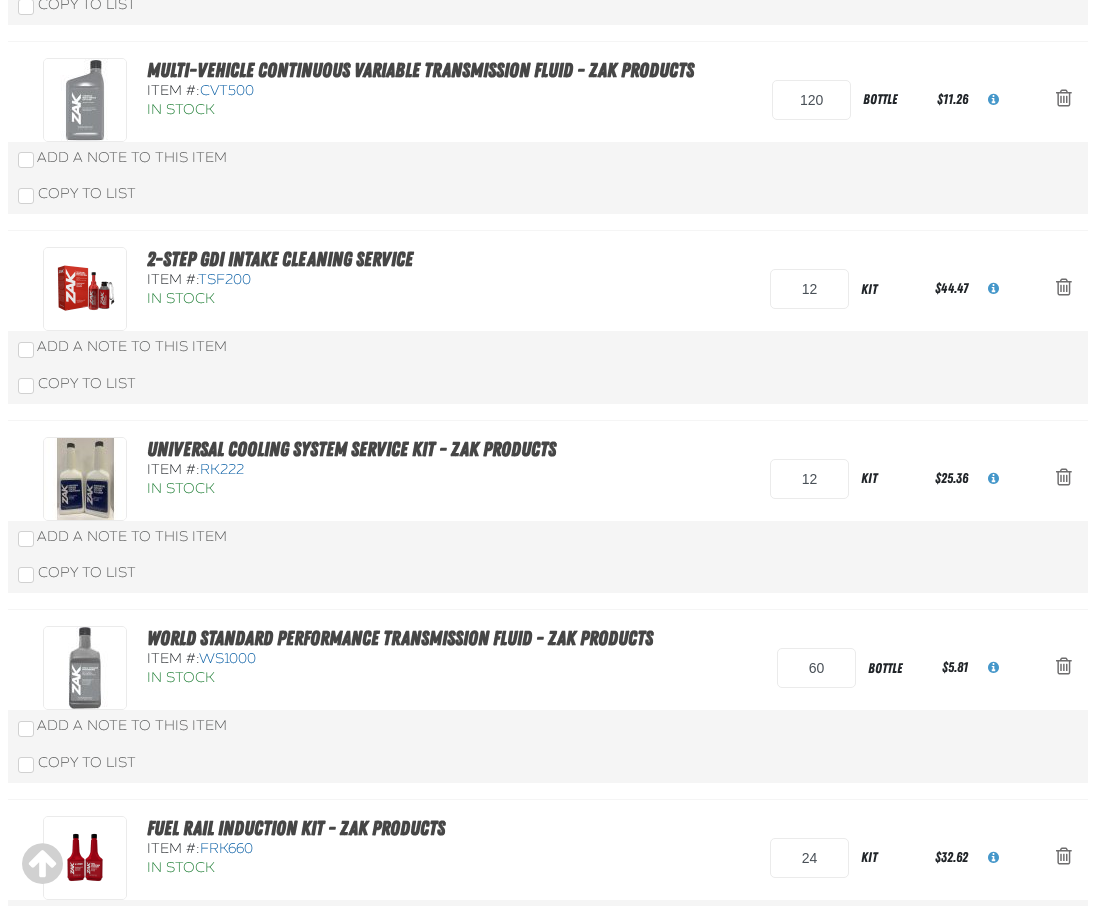 scroll, scrollTop: 700, scrollLeft: 0, axis: vertical 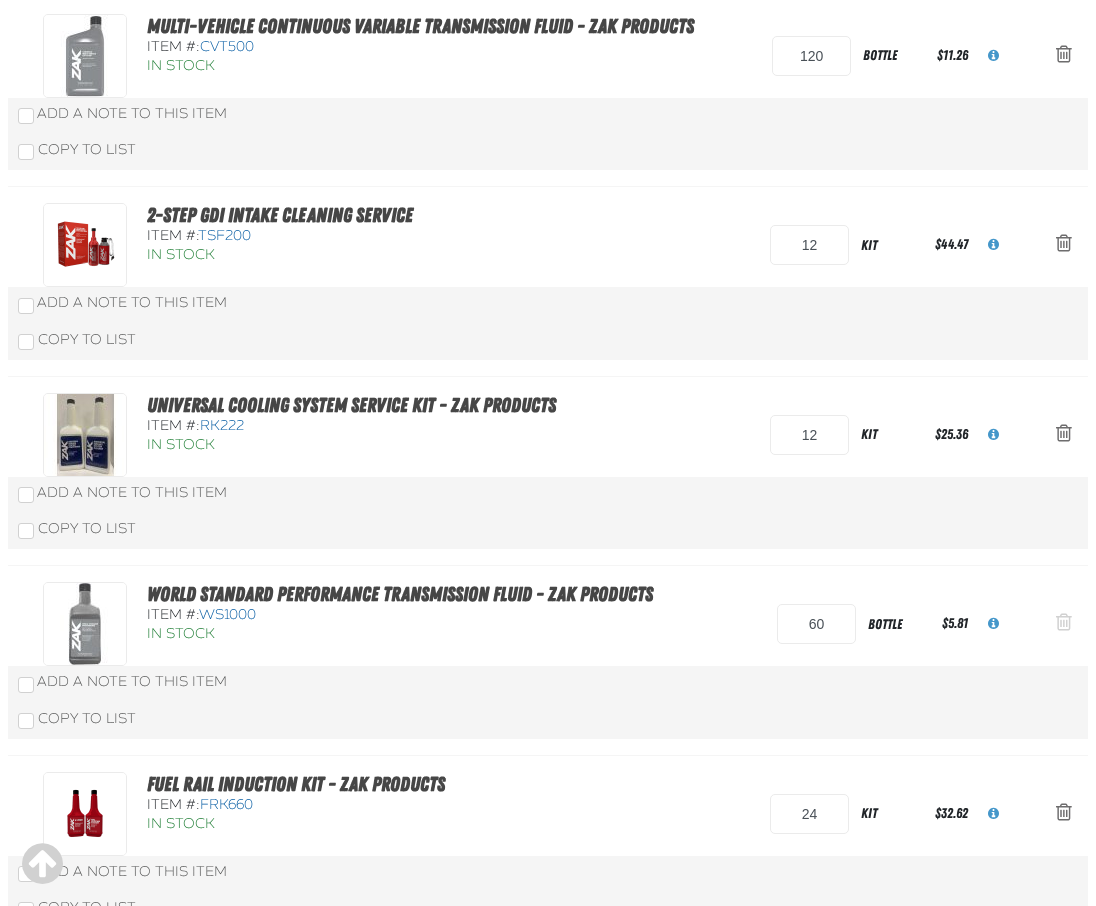click at bounding box center (1064, 624) 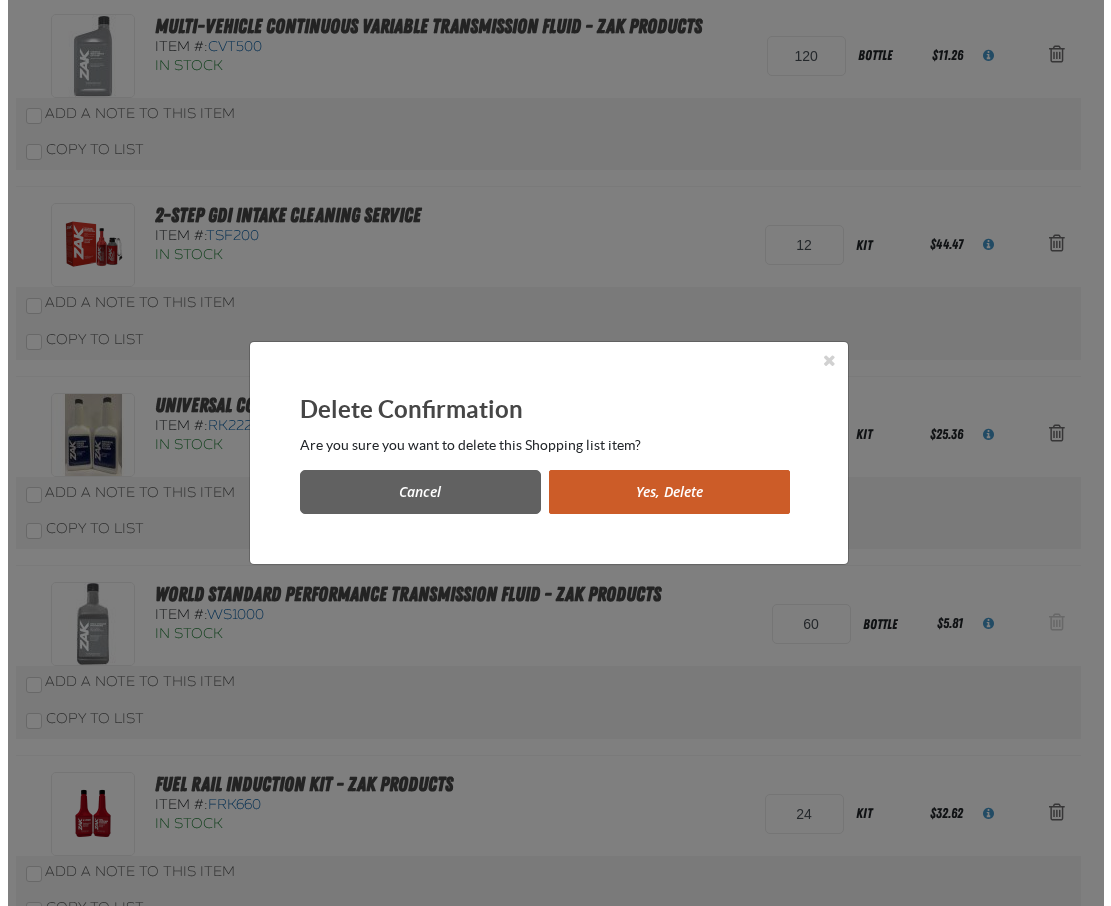scroll, scrollTop: 0, scrollLeft: 0, axis: both 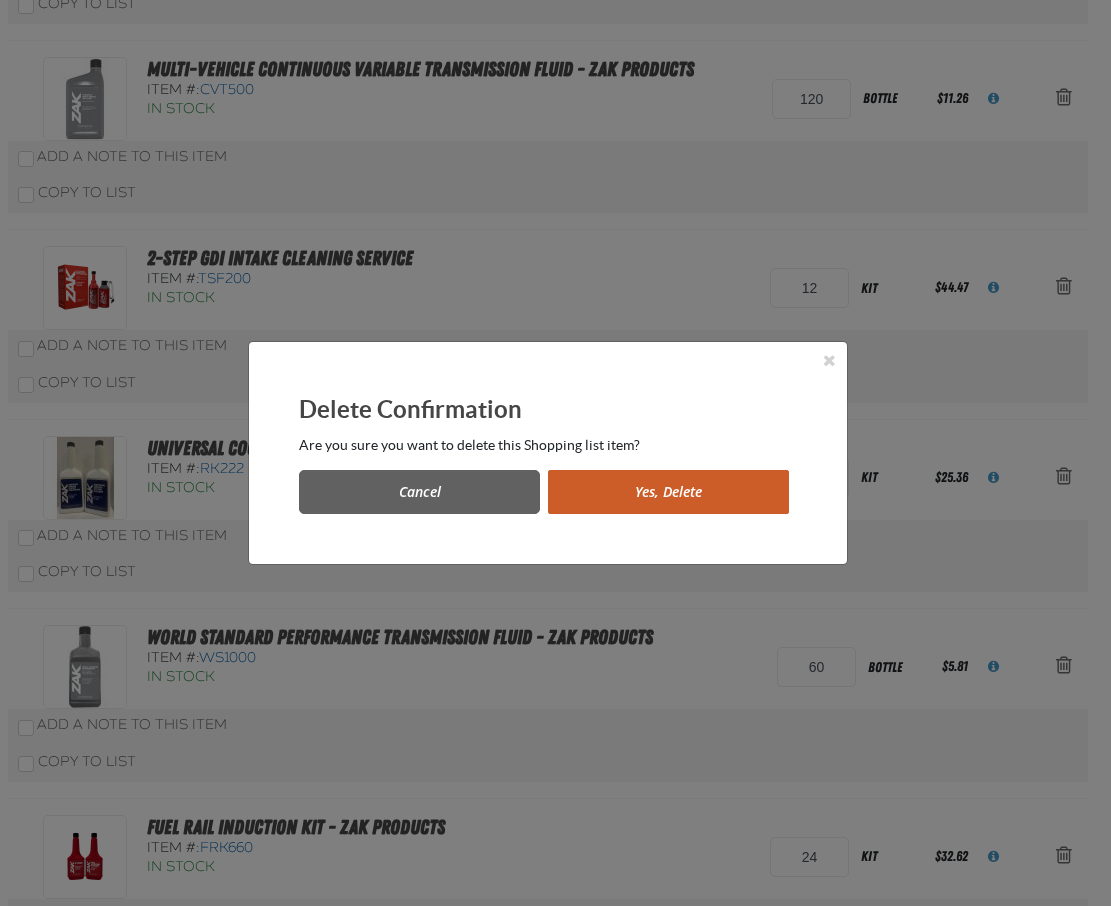 click on "Yes, Delete" at bounding box center (668, 492) 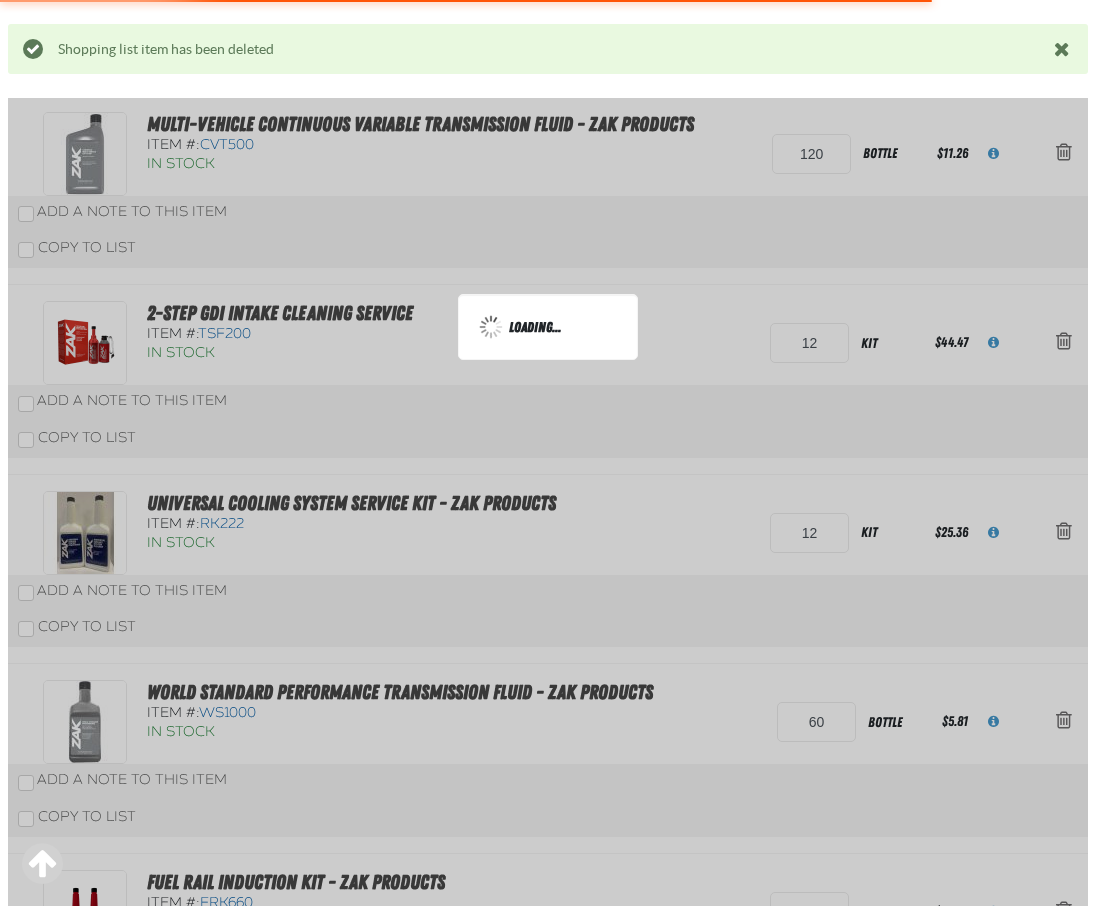 scroll, scrollTop: 798, scrollLeft: 0, axis: vertical 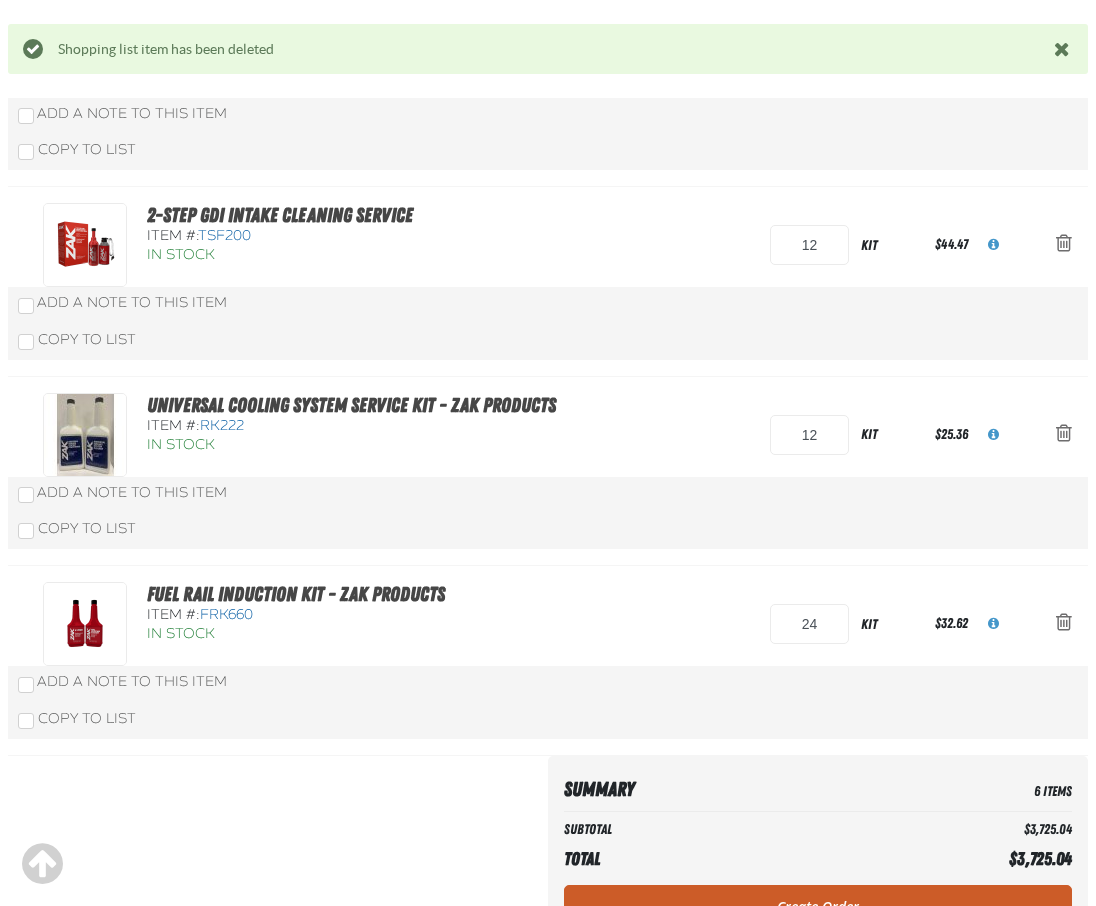 click on "Fuel Rail Induction Kit - ZAK Products
Item #:
FRK660
In Stock
24" at bounding box center [548, 661] 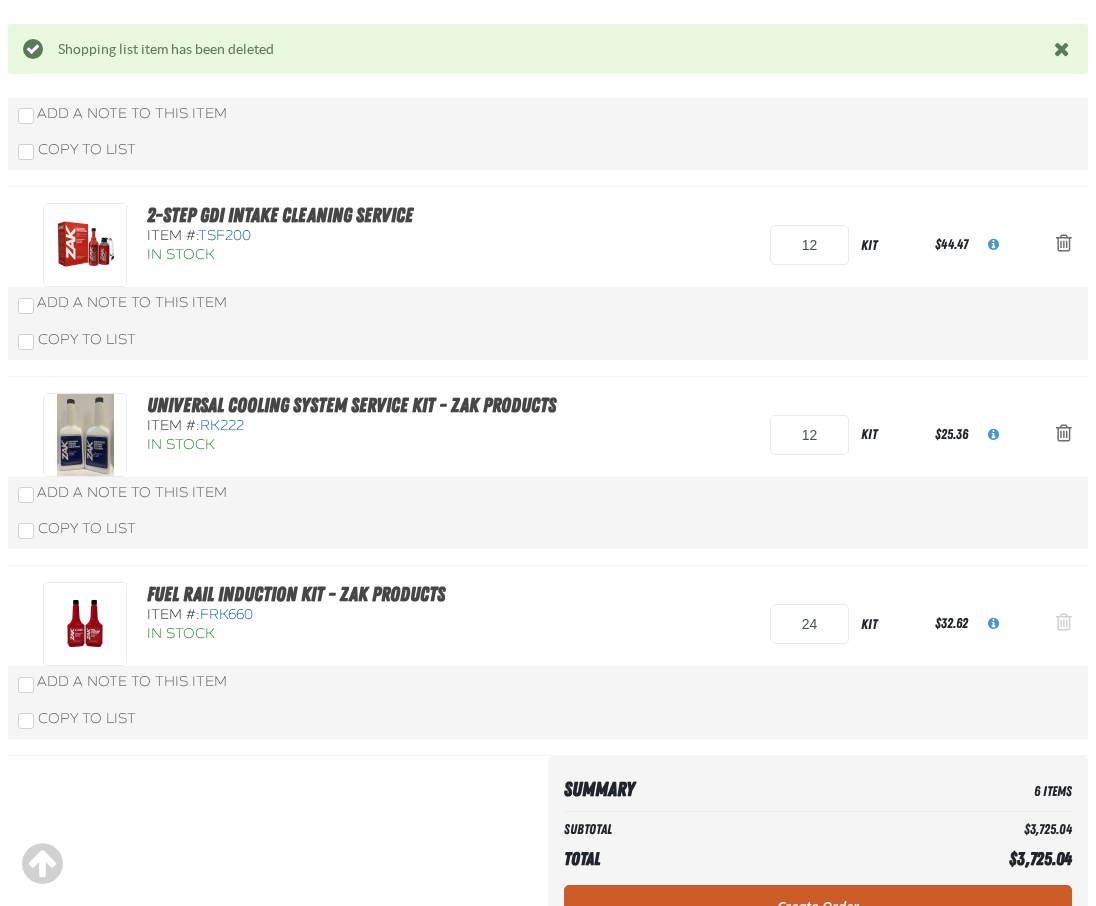 click at bounding box center [1064, 622] 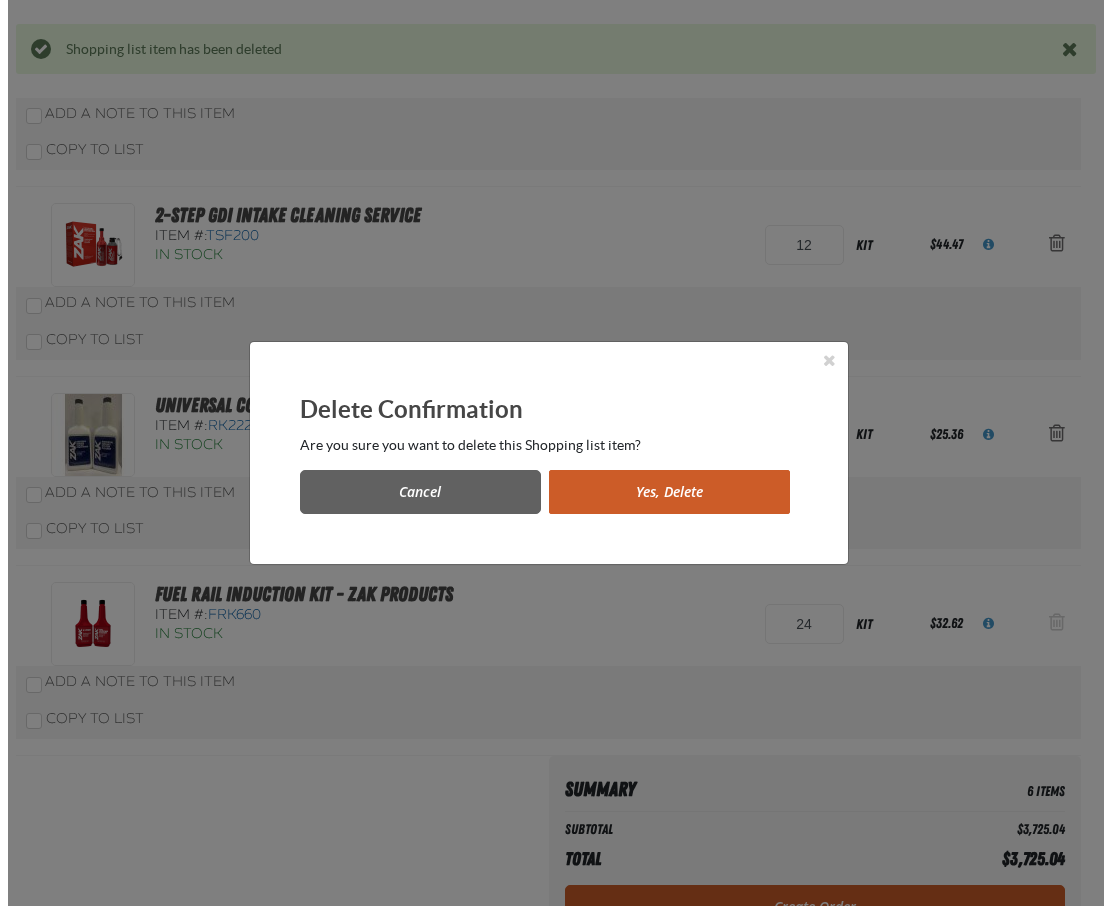 scroll, scrollTop: 0, scrollLeft: 0, axis: both 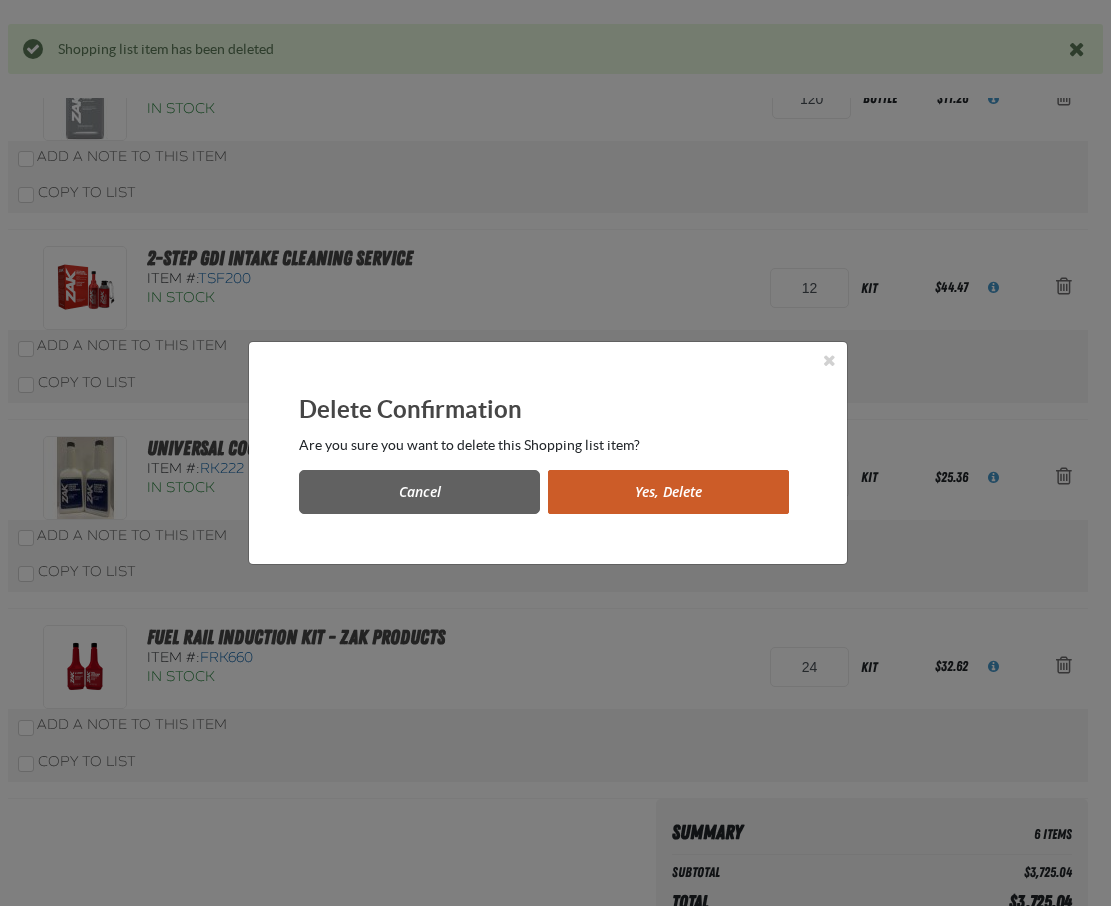 click on "Yes, Delete" at bounding box center [668, 492] 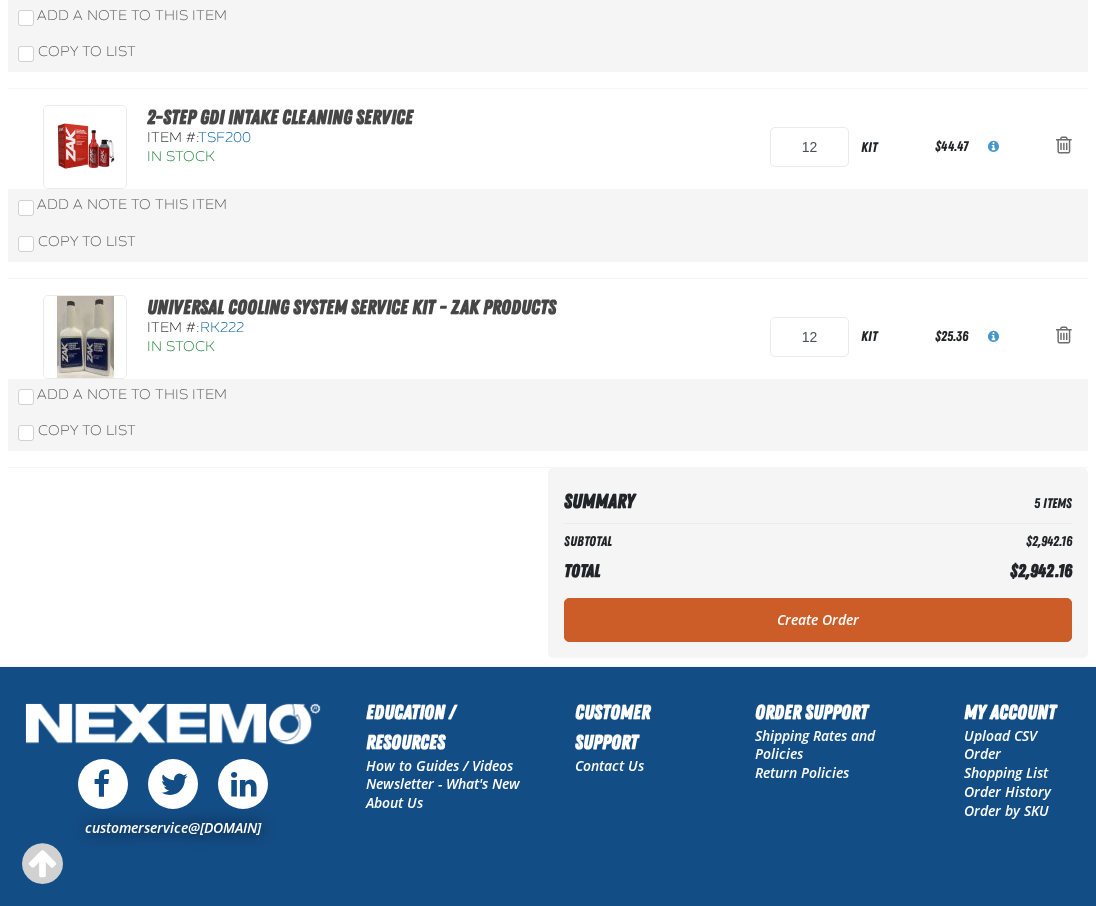 scroll, scrollTop: 700, scrollLeft: 0, axis: vertical 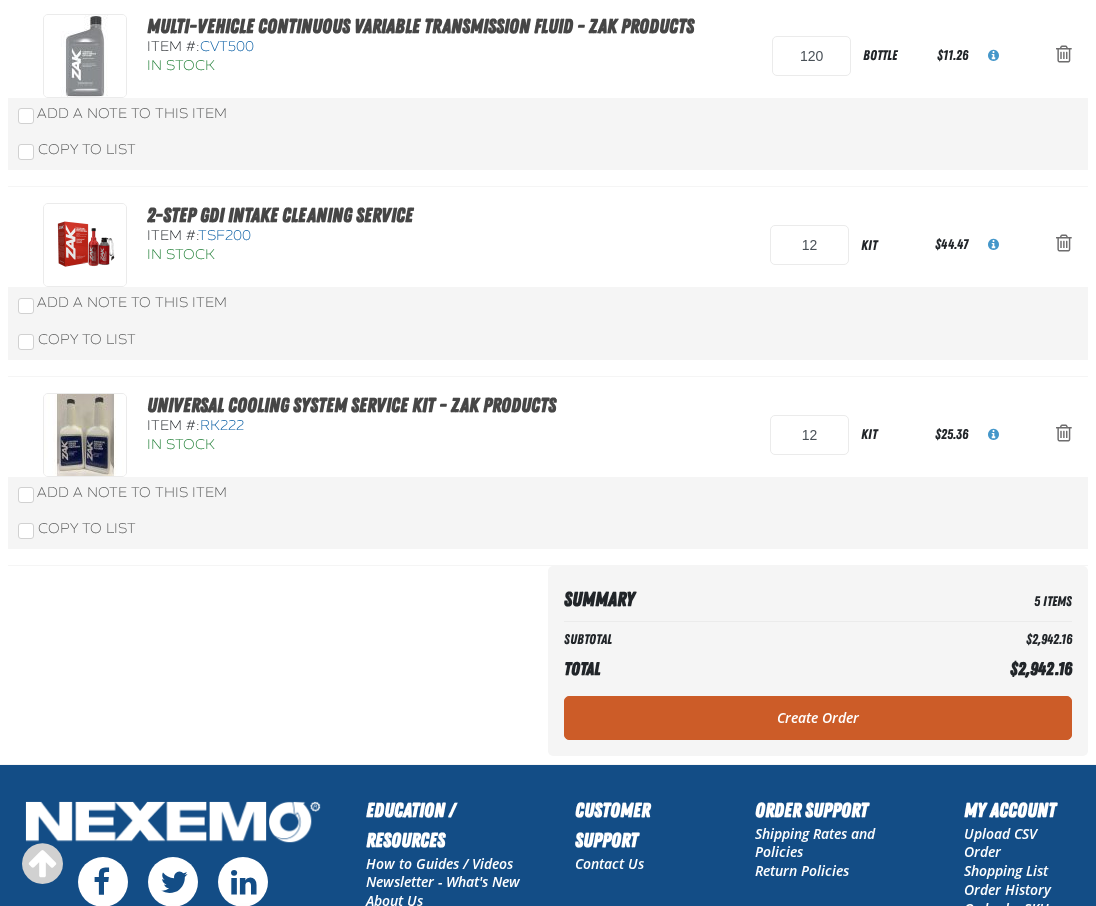 click on "Summary
5 Items
Subtotal
$2,942.16
Total
$2,942.16
Loading...
Create Order" at bounding box center [548, 664] 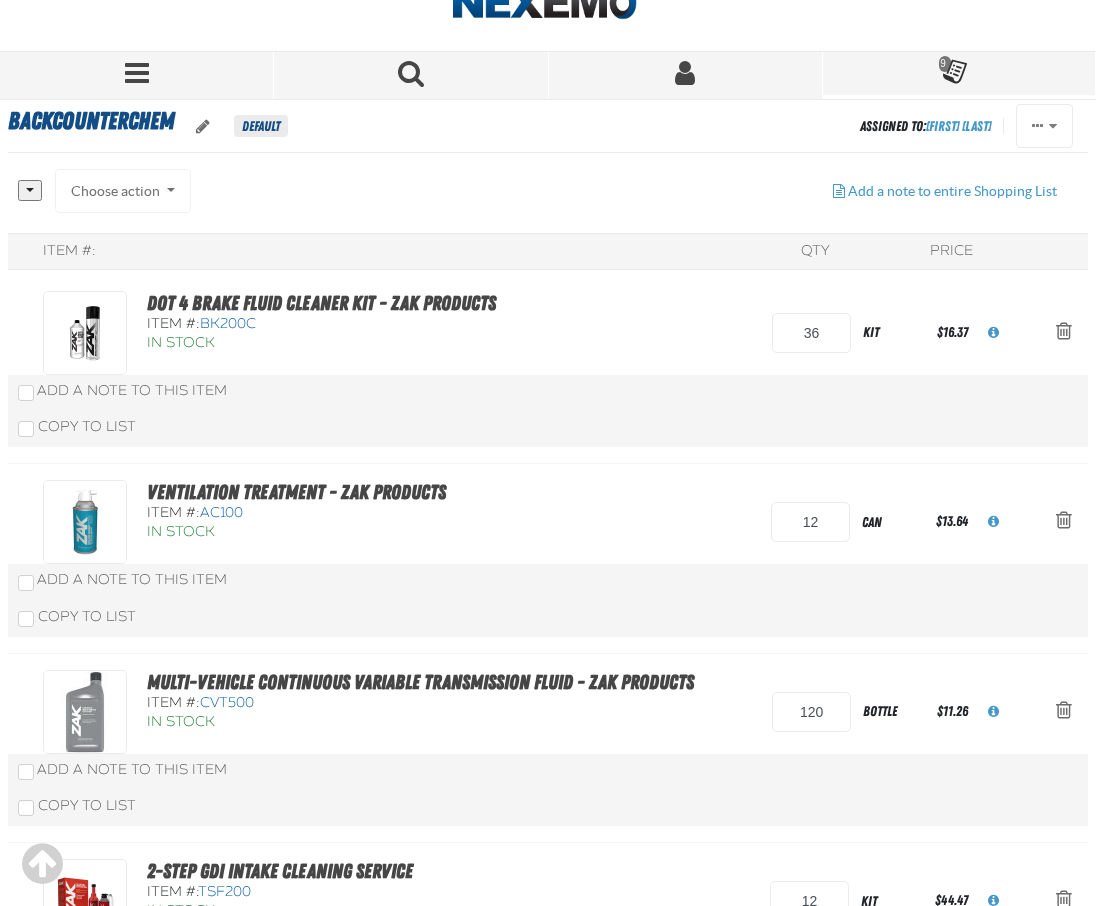 scroll, scrollTop: 0, scrollLeft: 0, axis: both 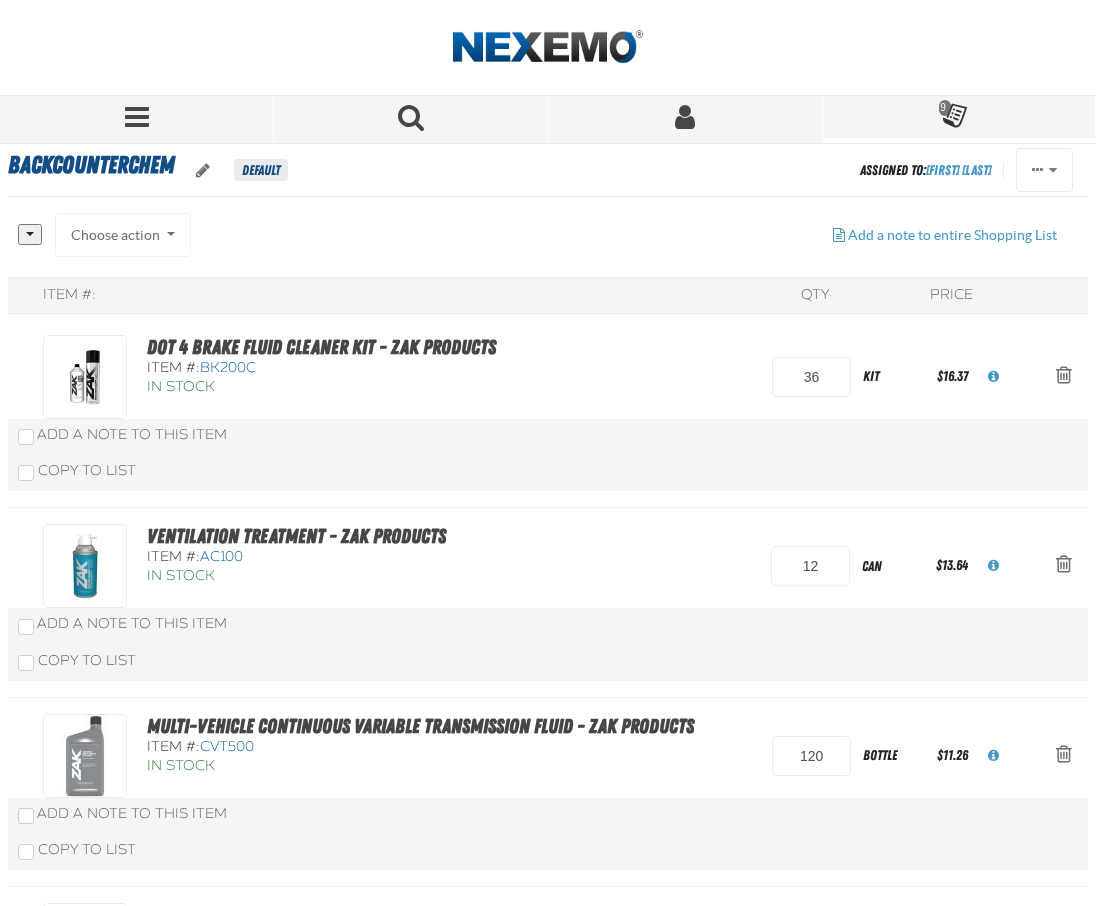 click at bounding box center [0, 0] 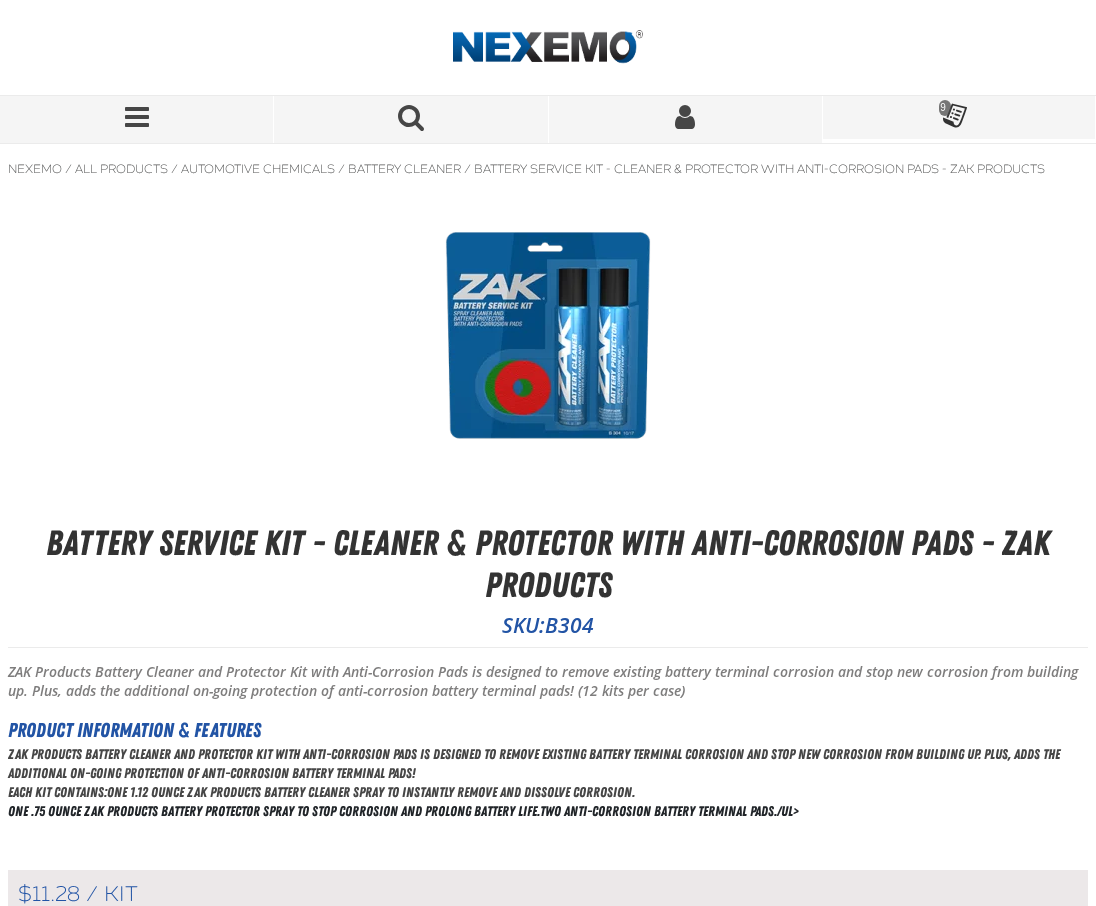 scroll, scrollTop: 0, scrollLeft: 0, axis: both 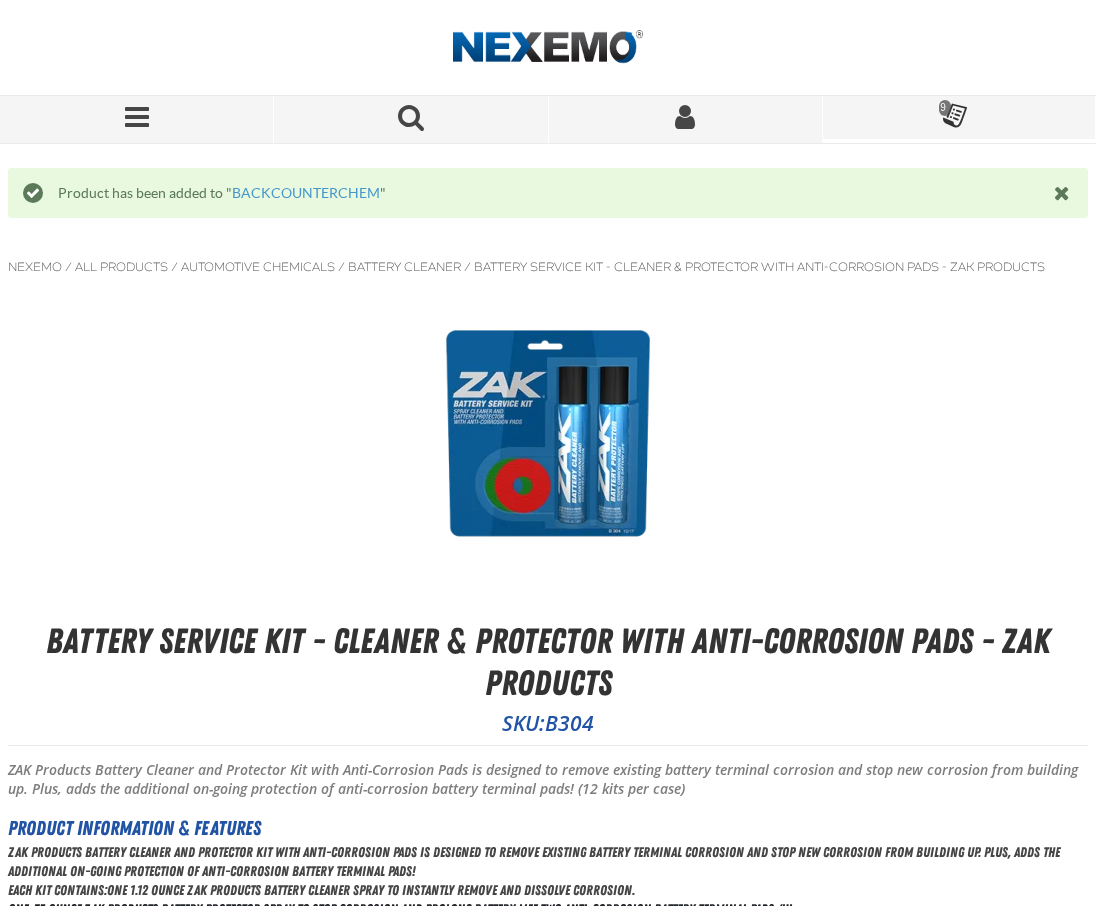 click on "View Details" at bounding box center [74, 232] 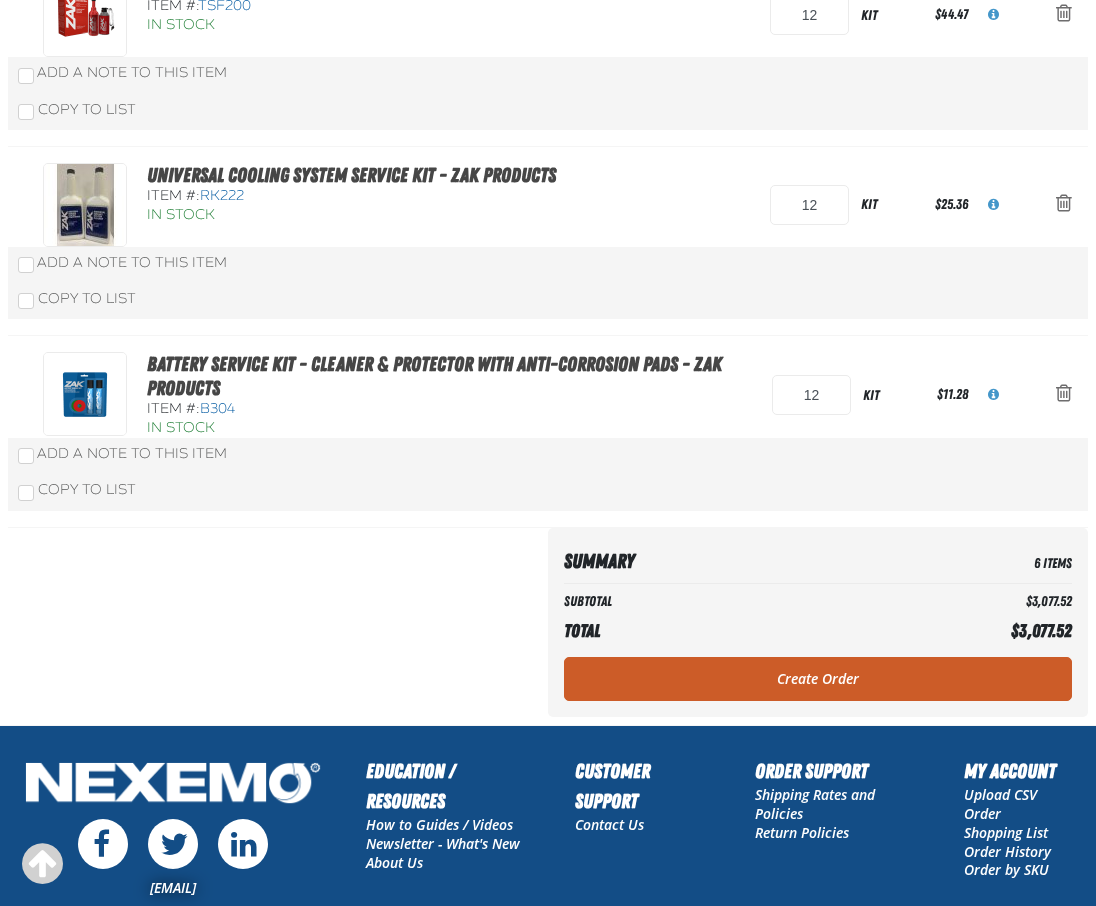 scroll, scrollTop: 933, scrollLeft: 0, axis: vertical 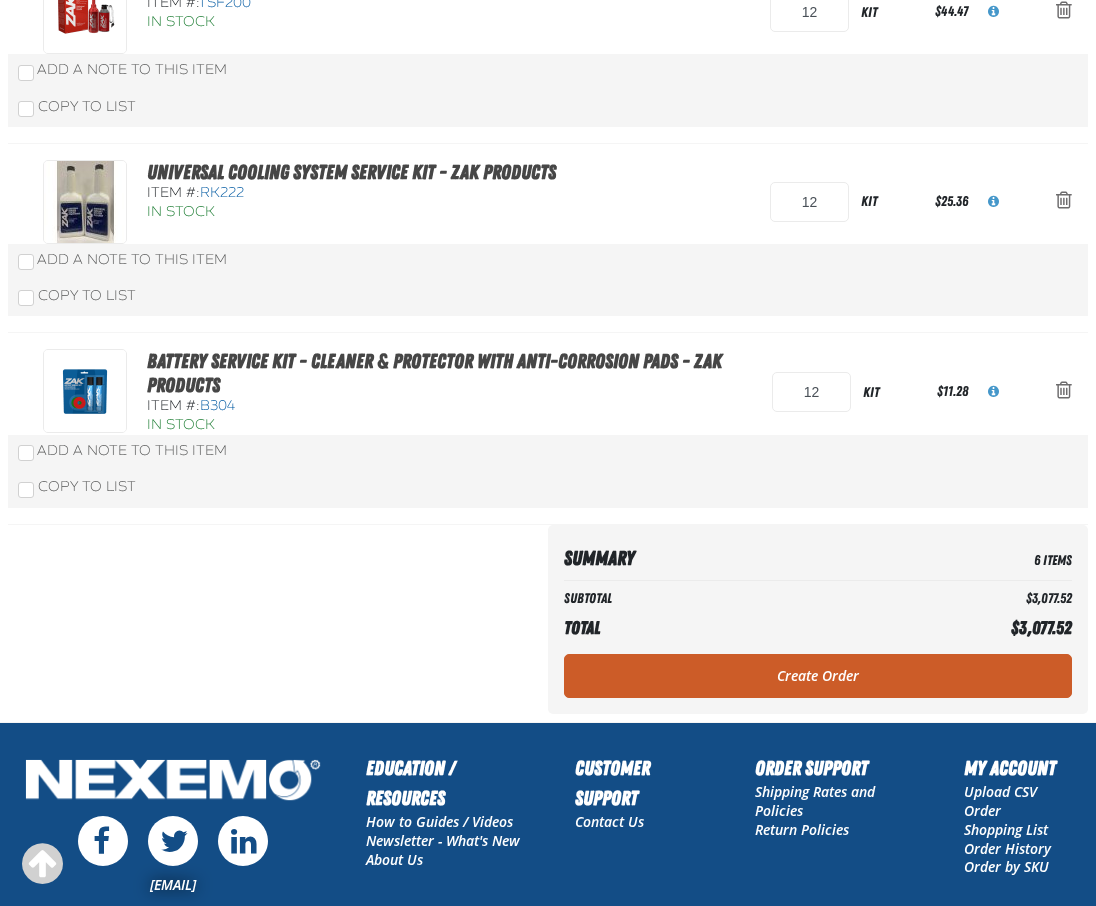click at bounding box center [0, 0] 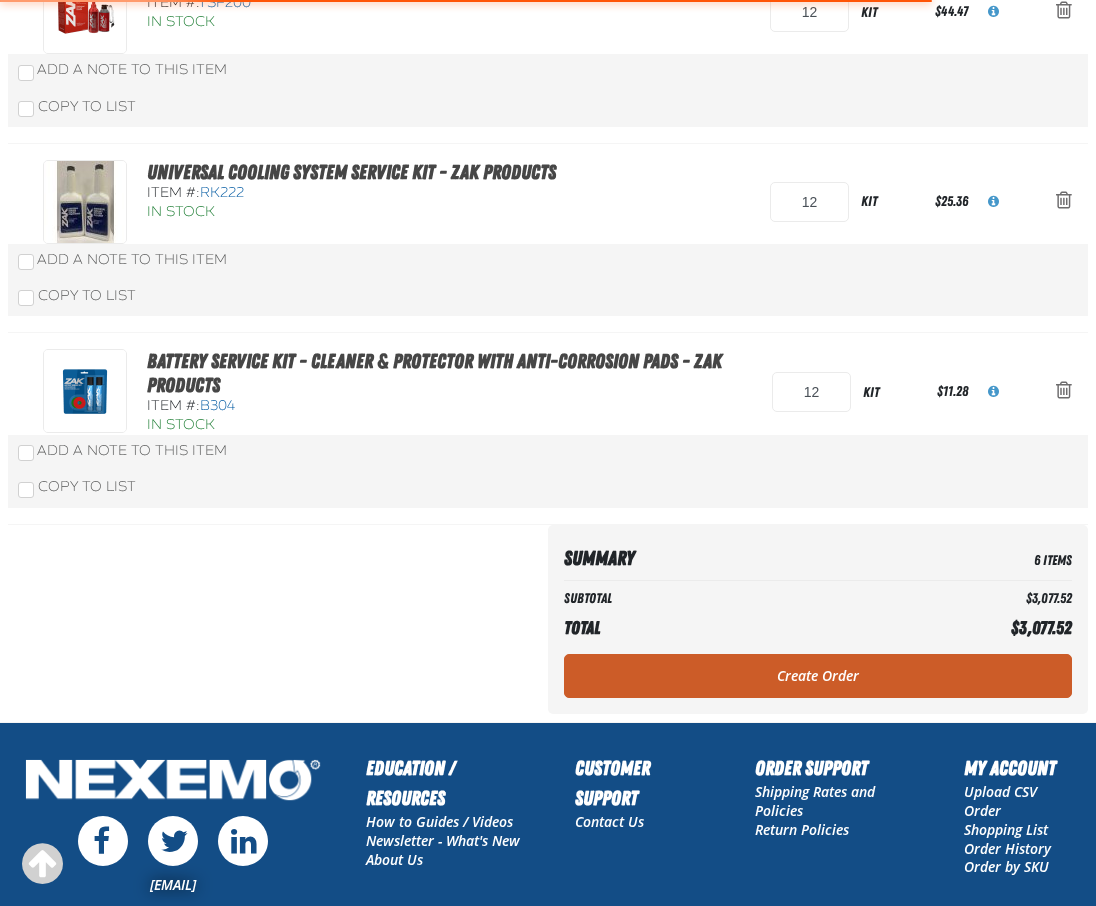 type on "UC" 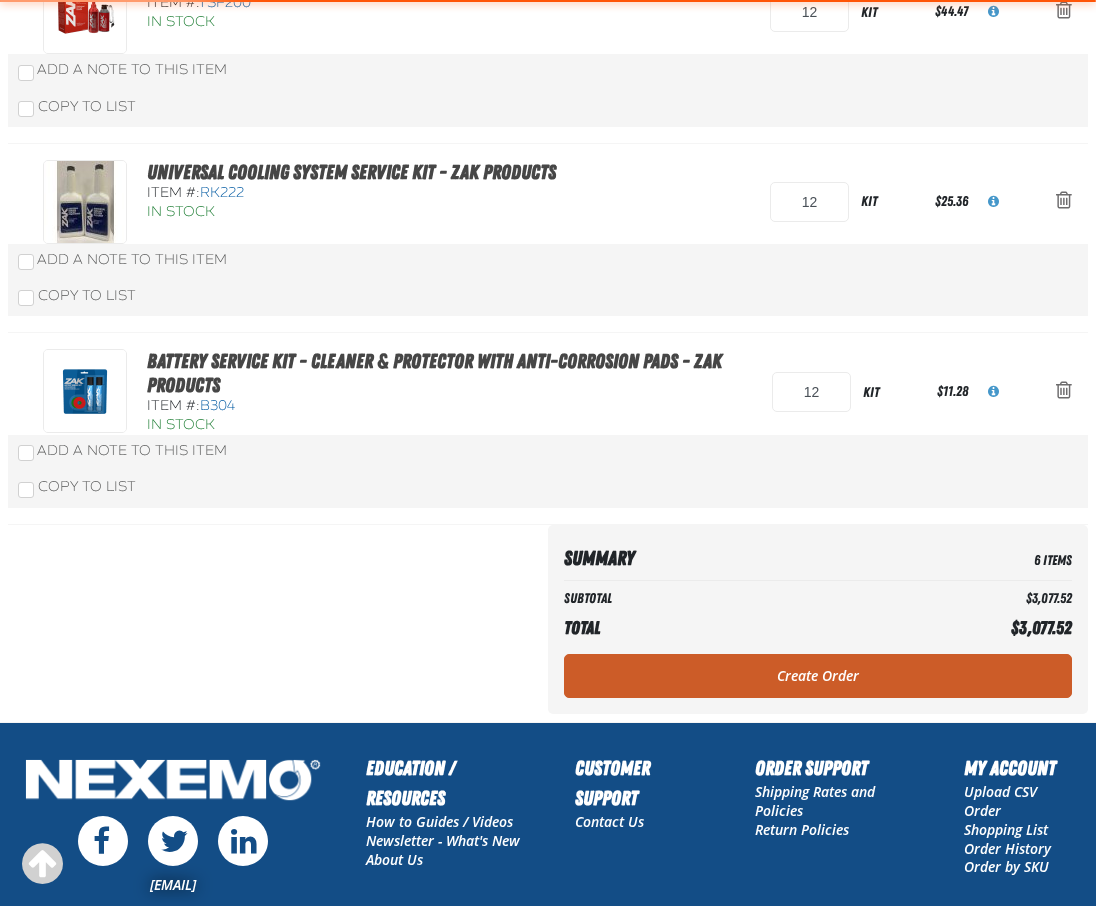 type 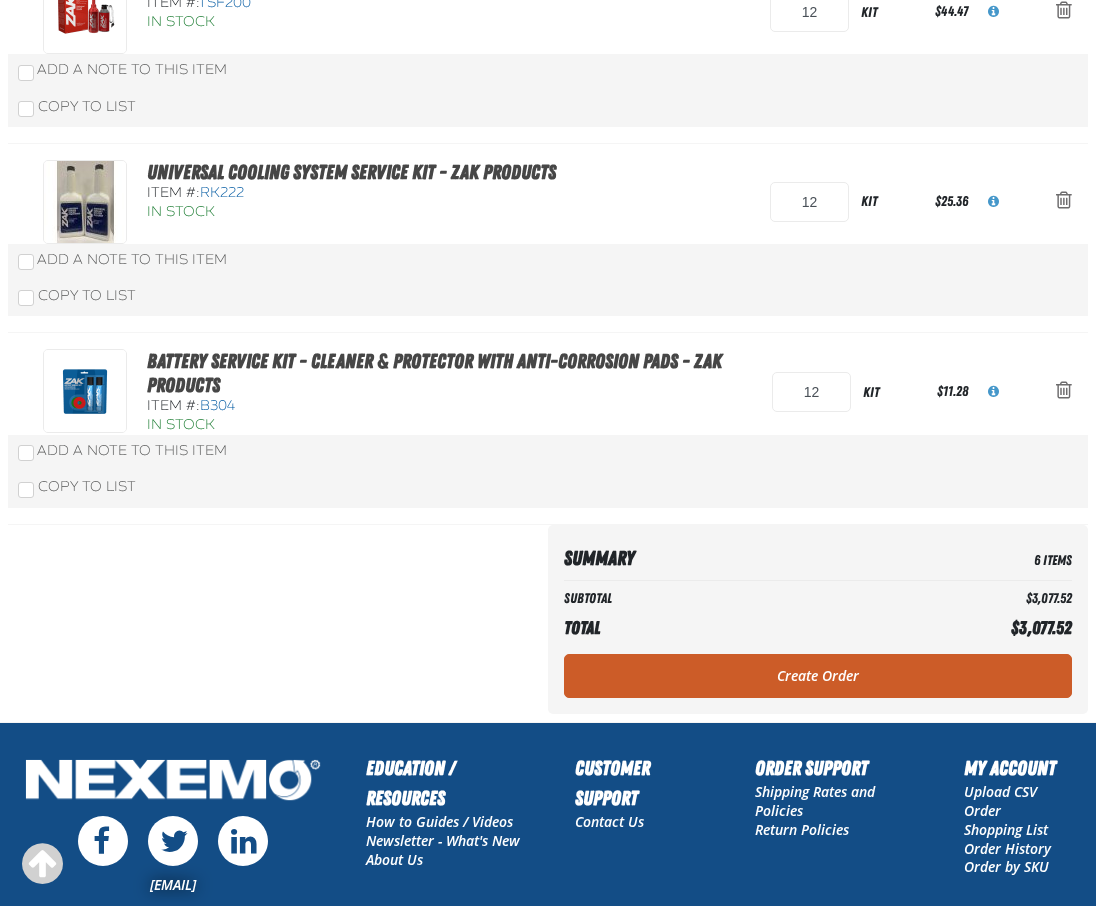 click on "Performance Used Car Kit - ZAK Products" at bounding box center [0, 0] 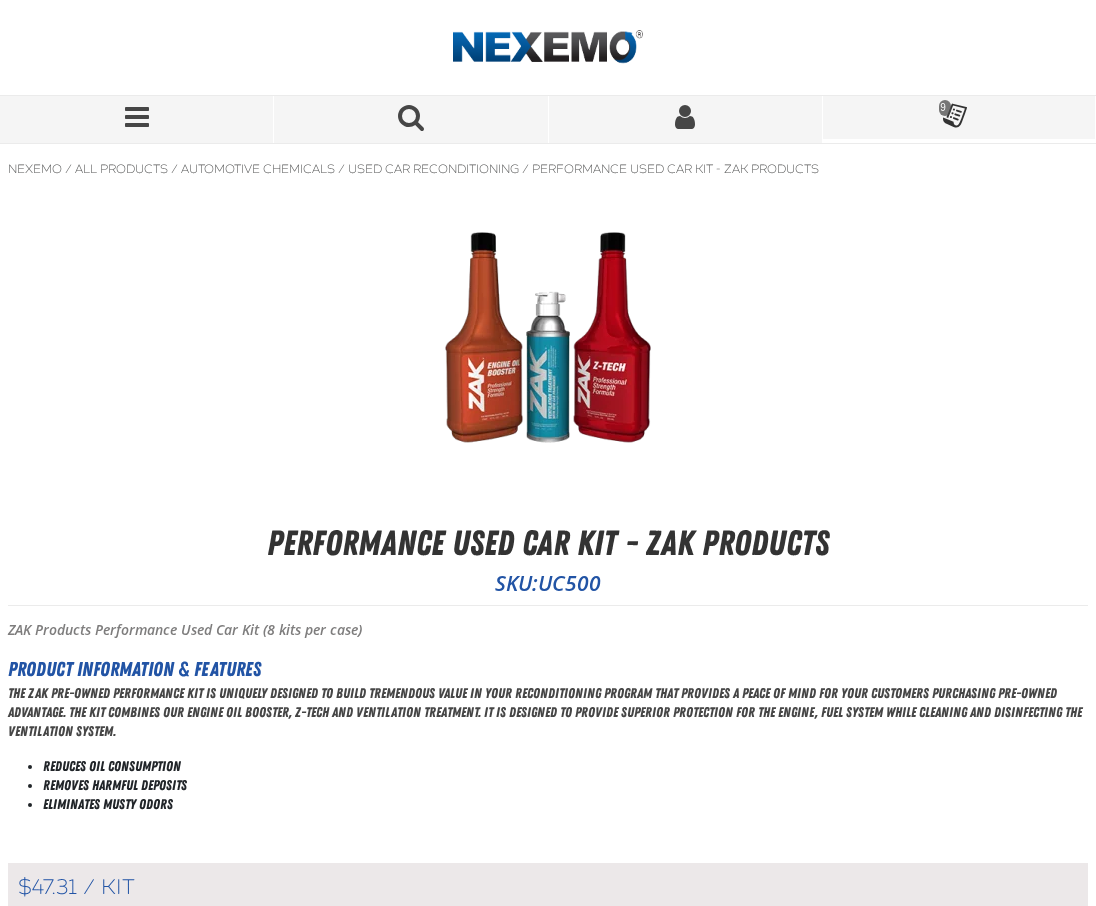 scroll, scrollTop: 0, scrollLeft: 0, axis: both 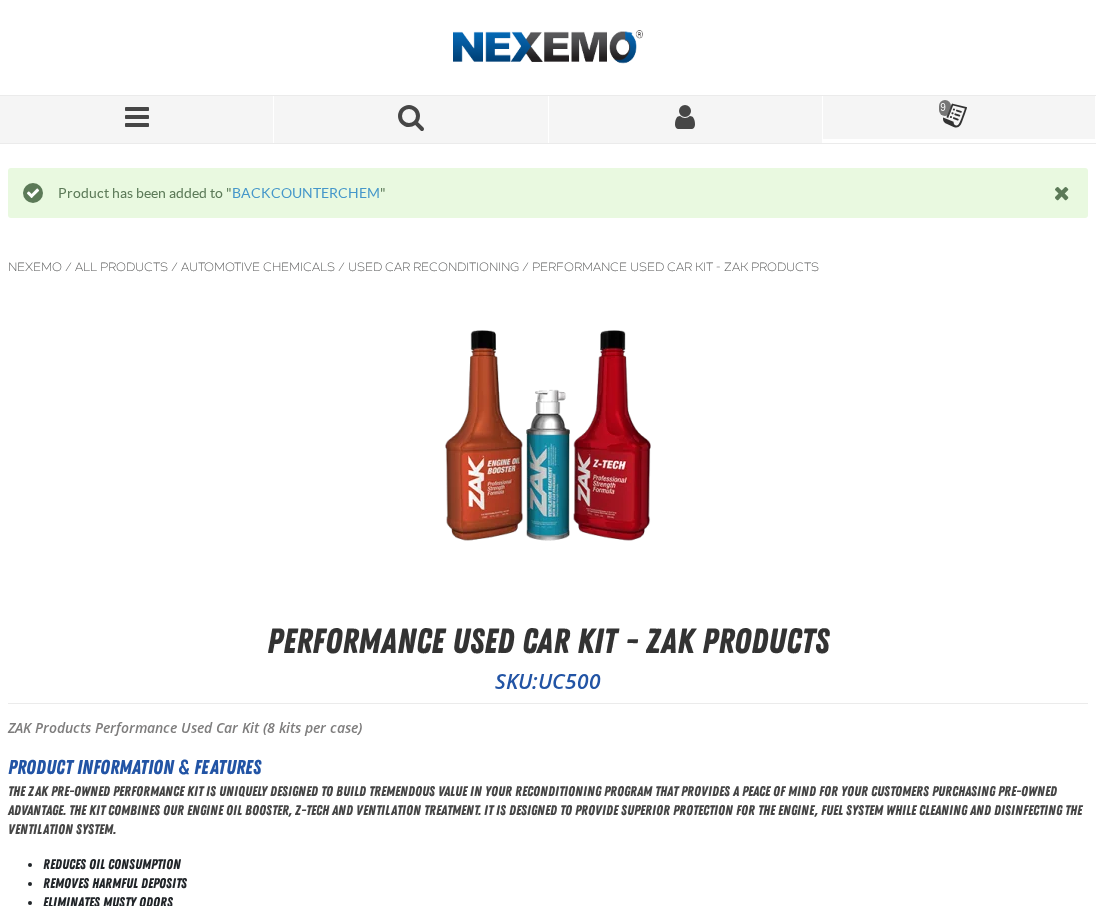 click on "View Details" at bounding box center [74, 232] 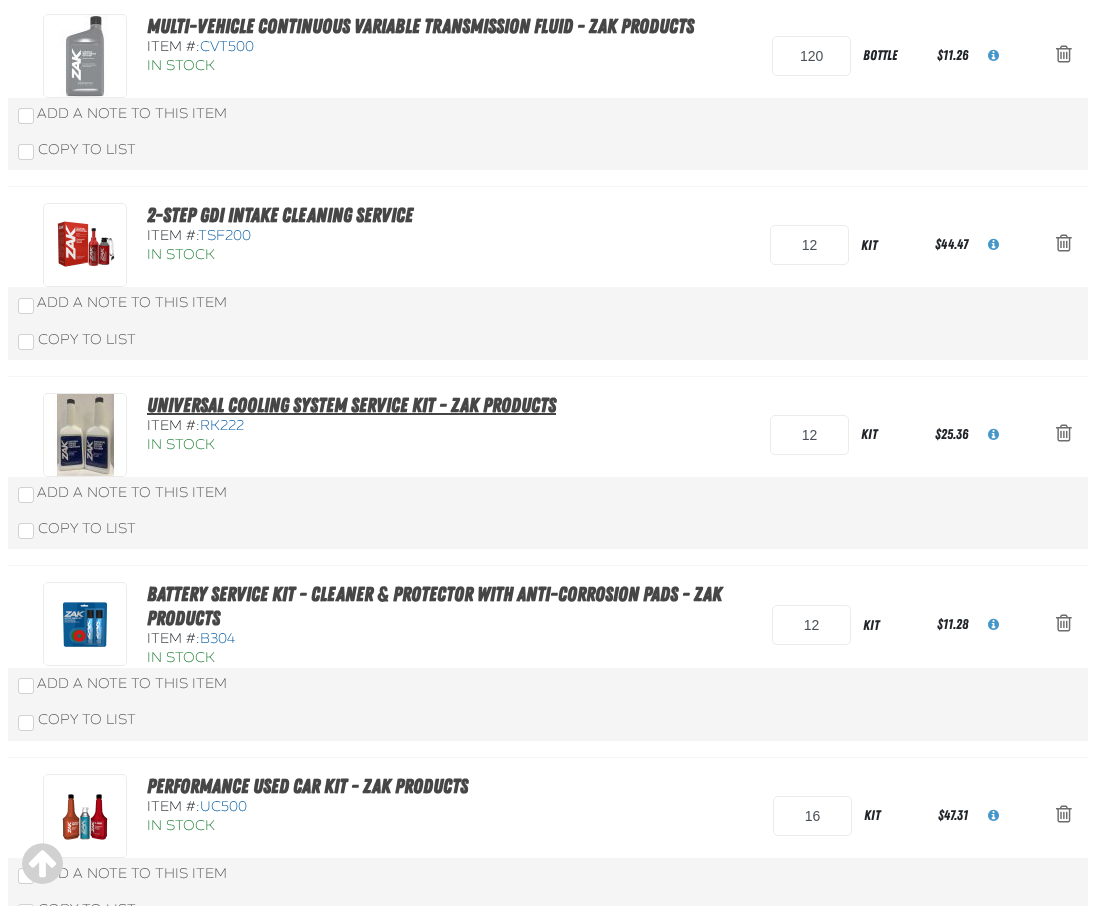 scroll, scrollTop: 933, scrollLeft: 0, axis: vertical 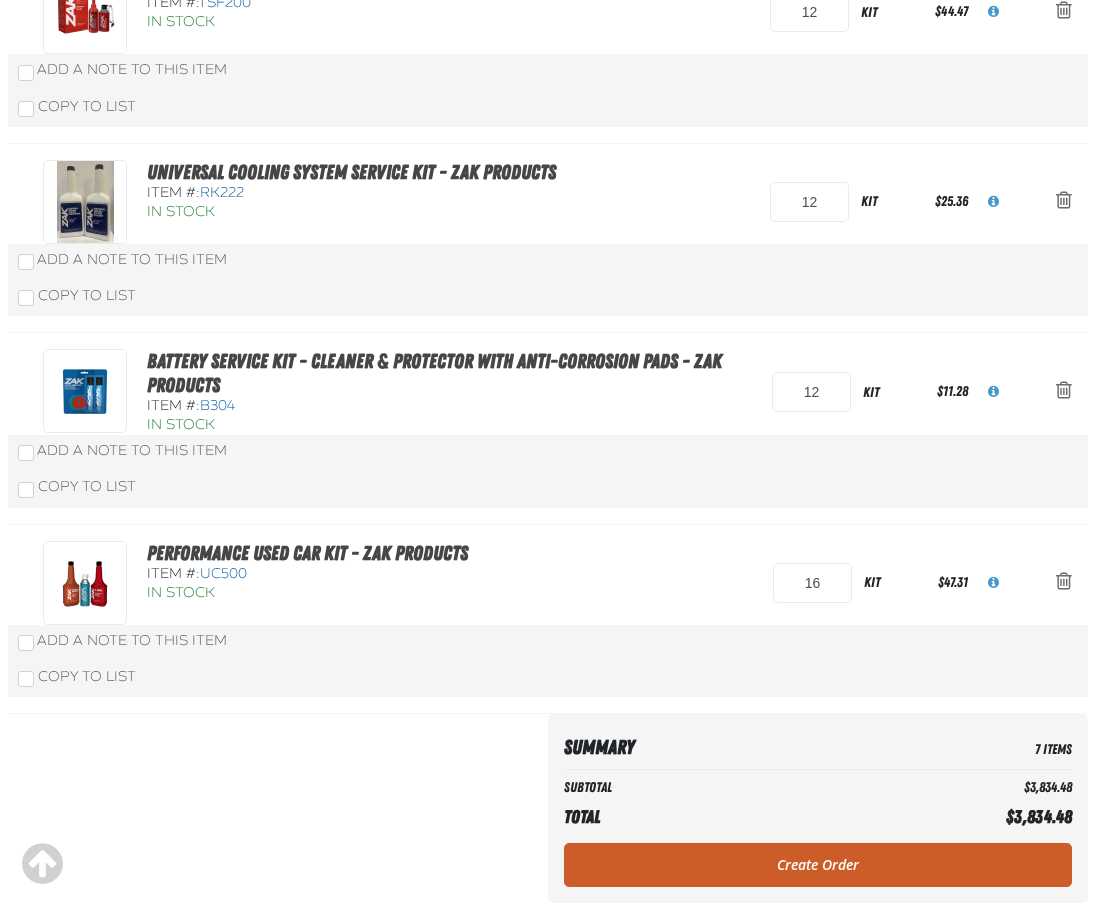 click at bounding box center [0, 0] 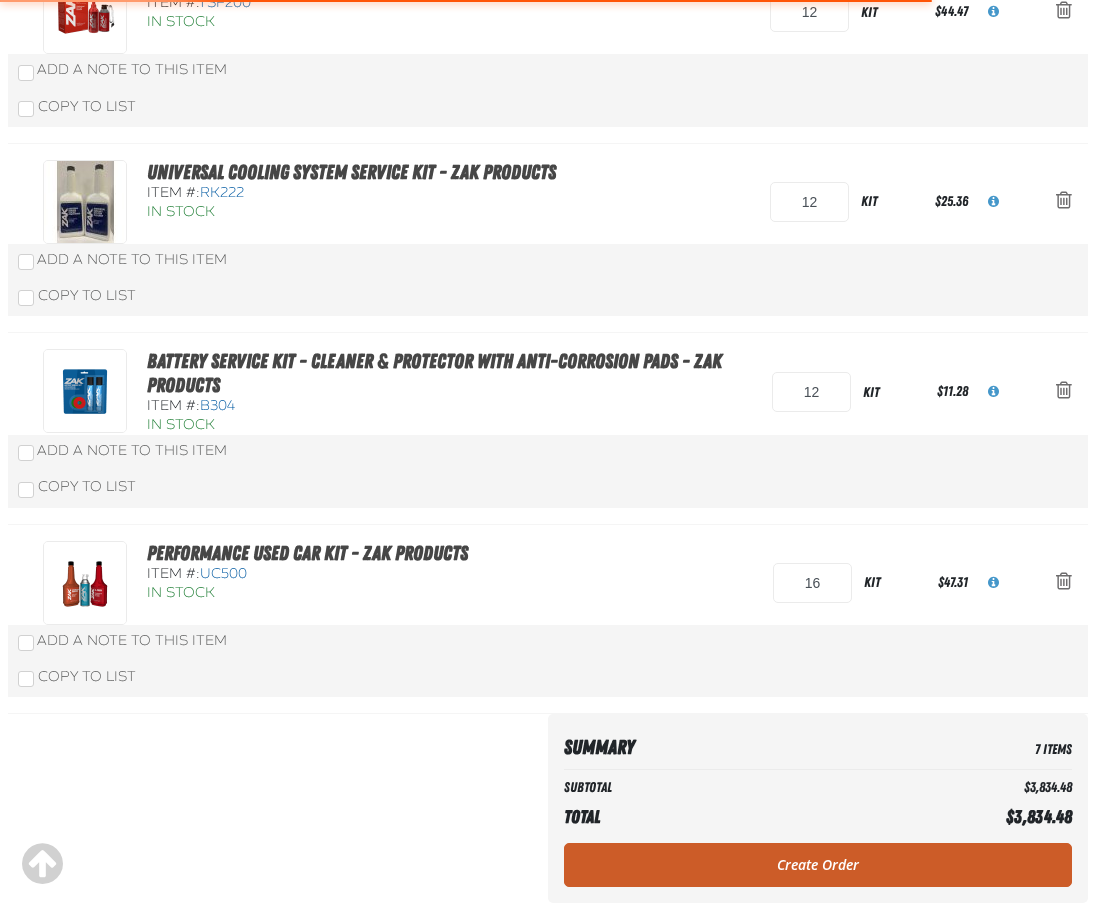 type on "N2 Nitrogen Installation Kits" 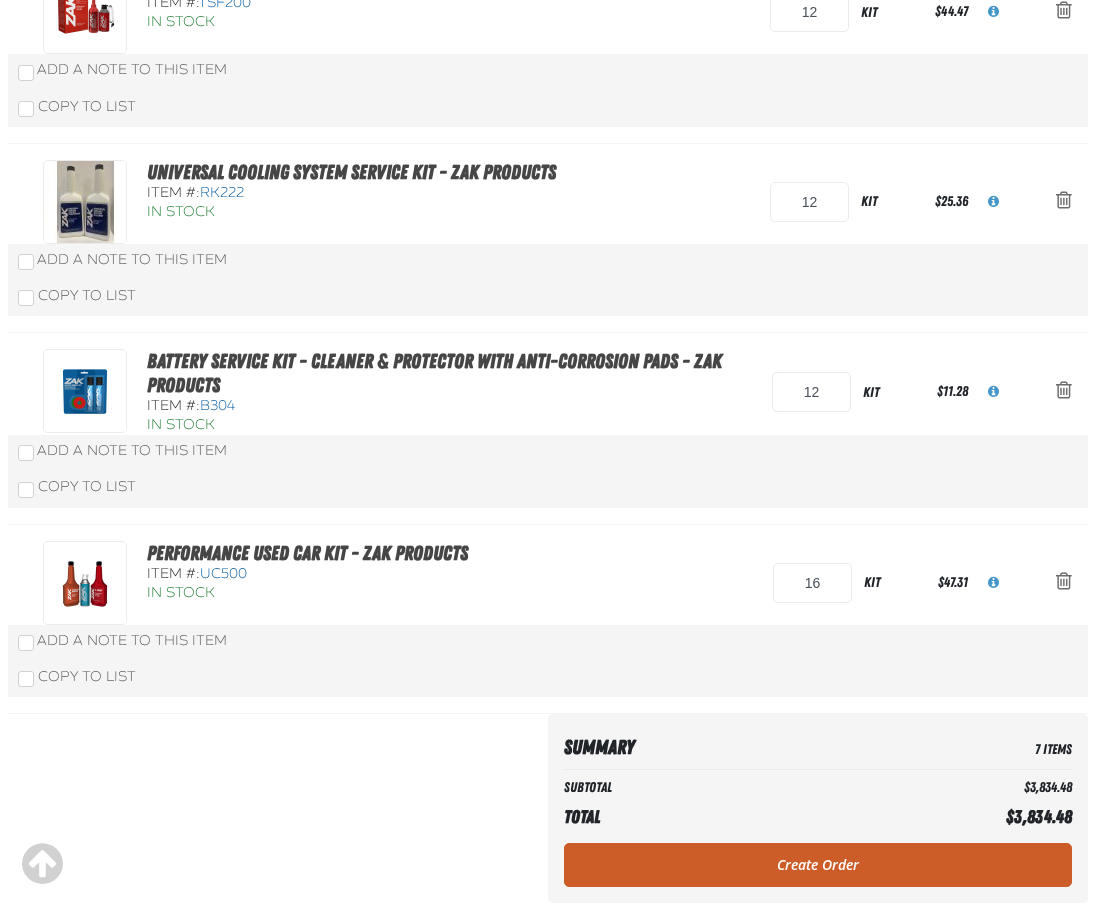 type 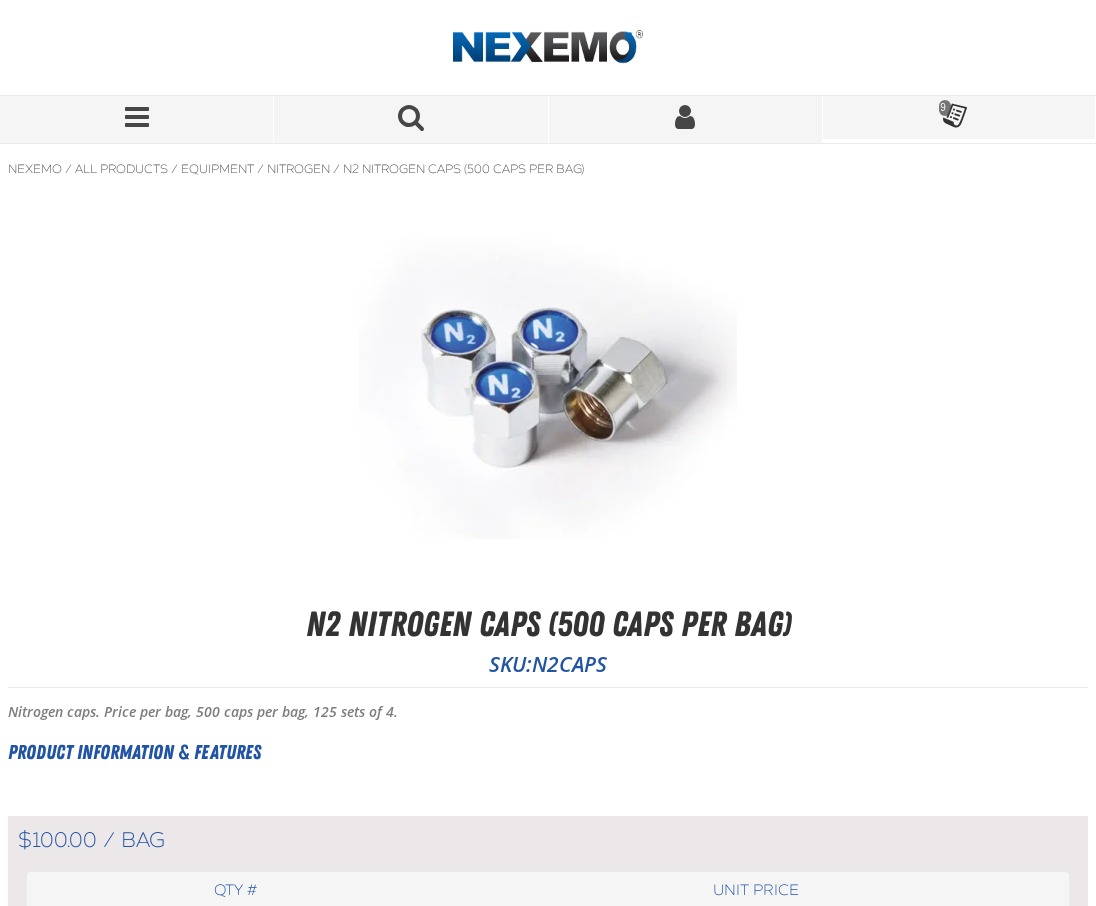 scroll, scrollTop: 0, scrollLeft: 0, axis: both 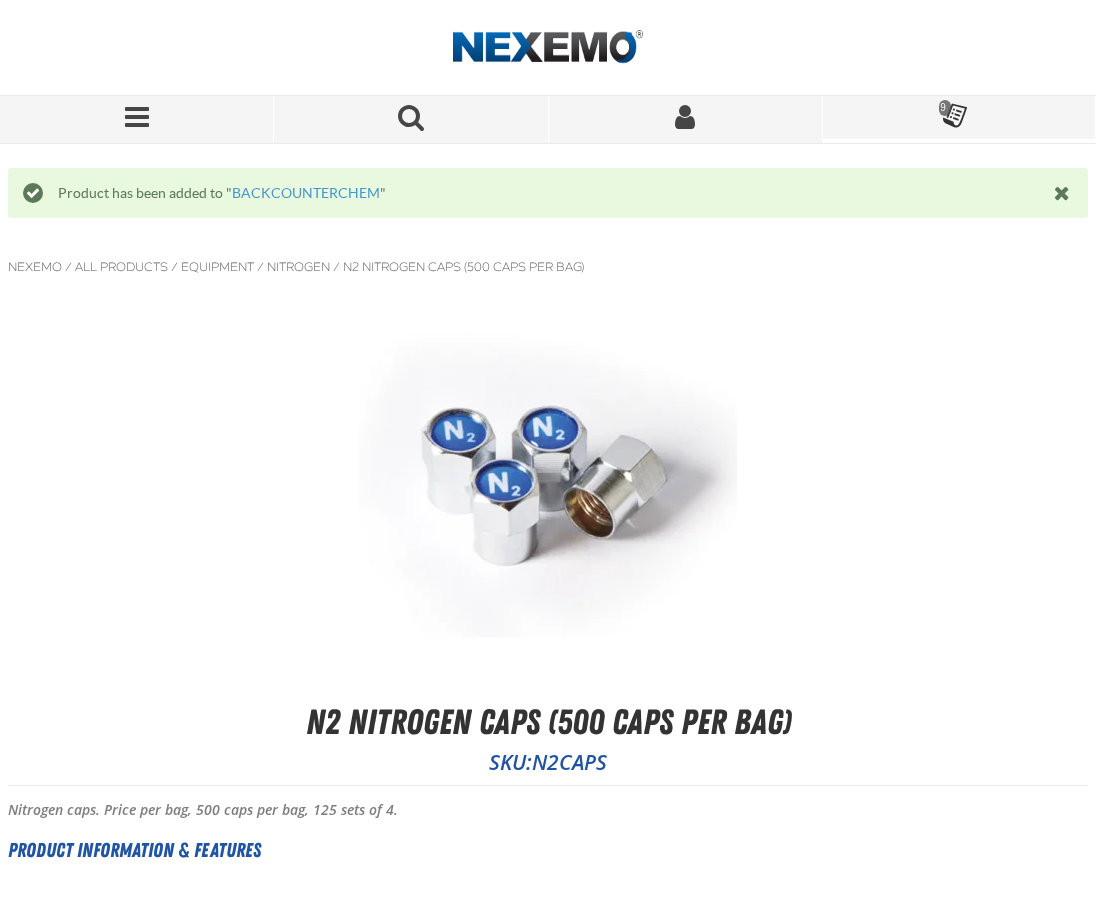 click on "View Details" at bounding box center [74, 232] 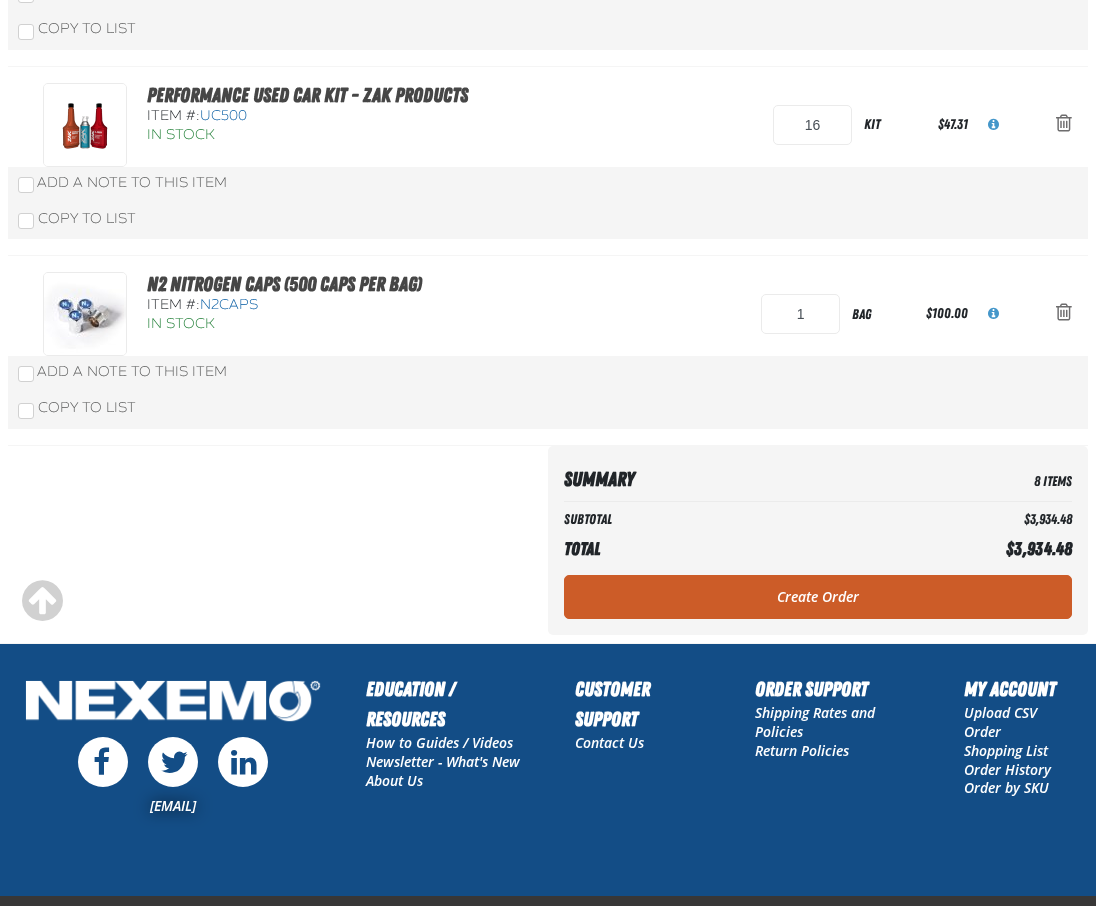 scroll, scrollTop: 1633, scrollLeft: 0, axis: vertical 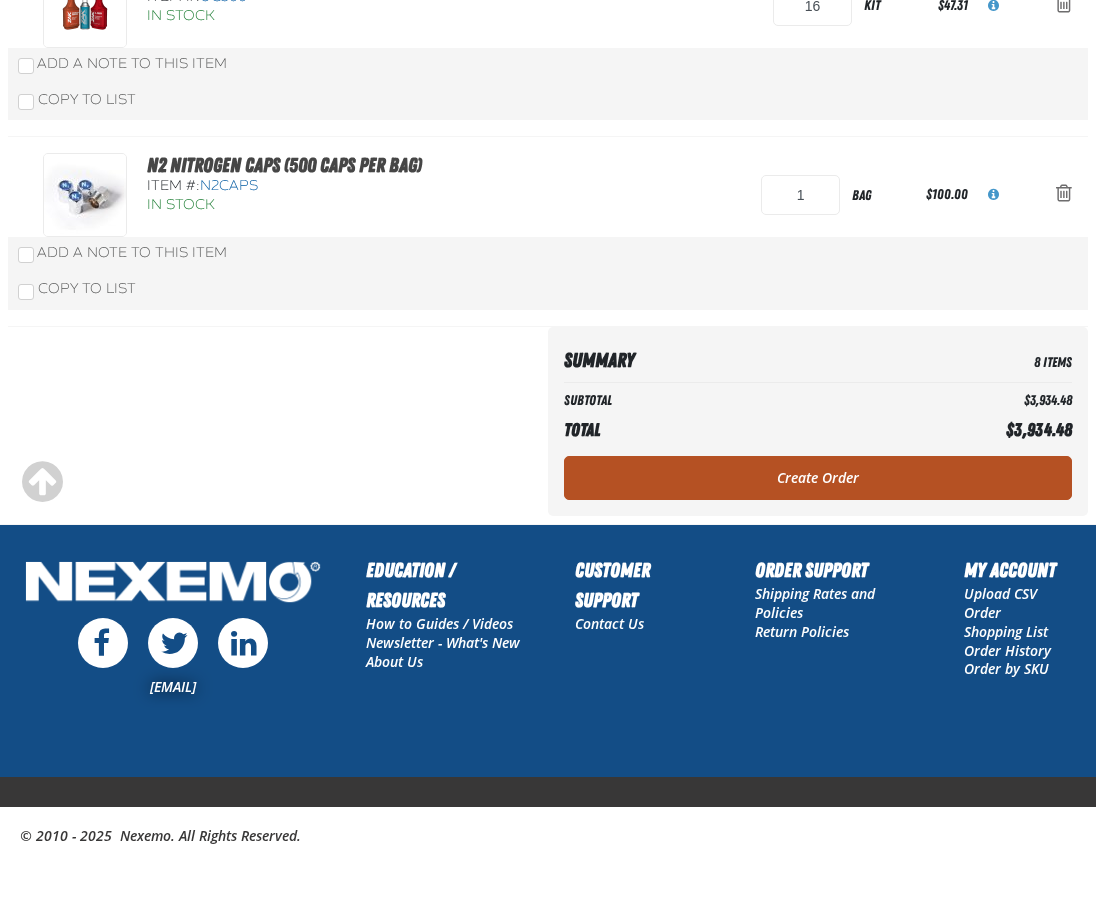 click on "Create Order" at bounding box center [818, 478] 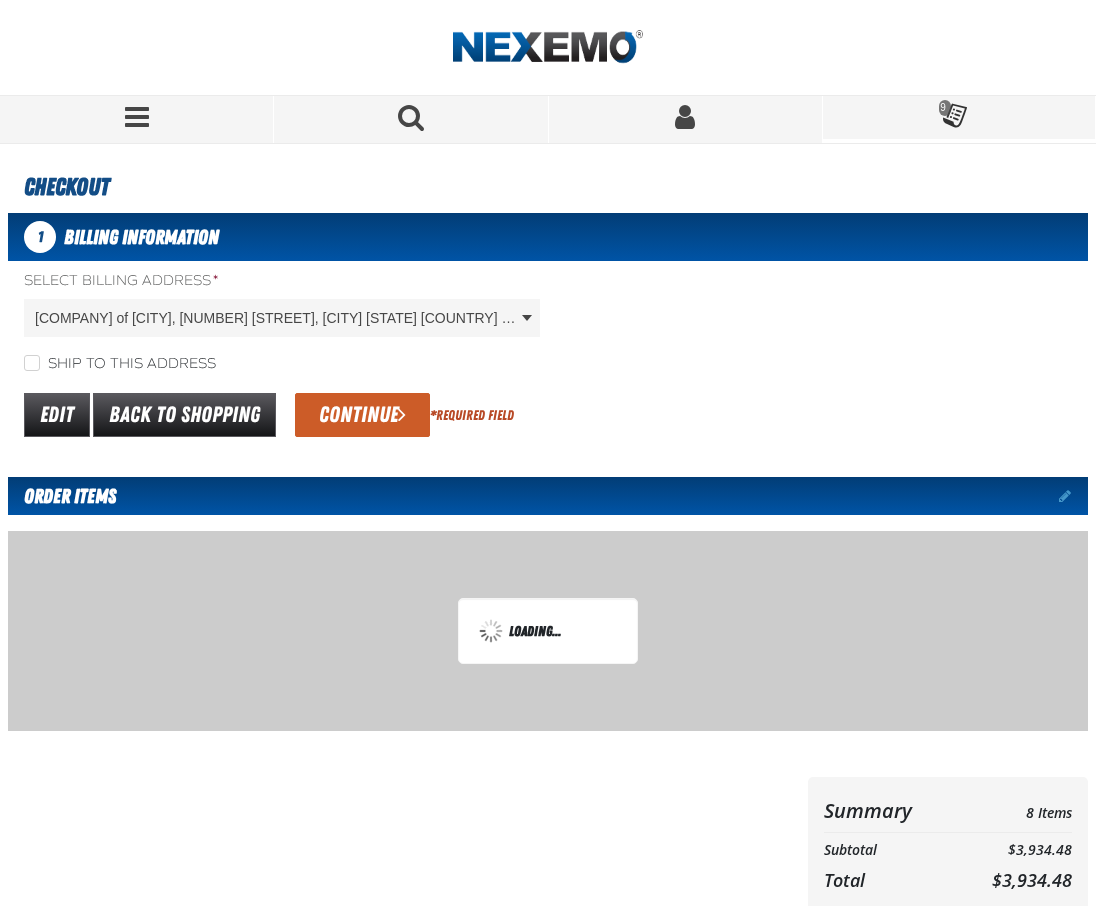 scroll, scrollTop: 0, scrollLeft: 0, axis: both 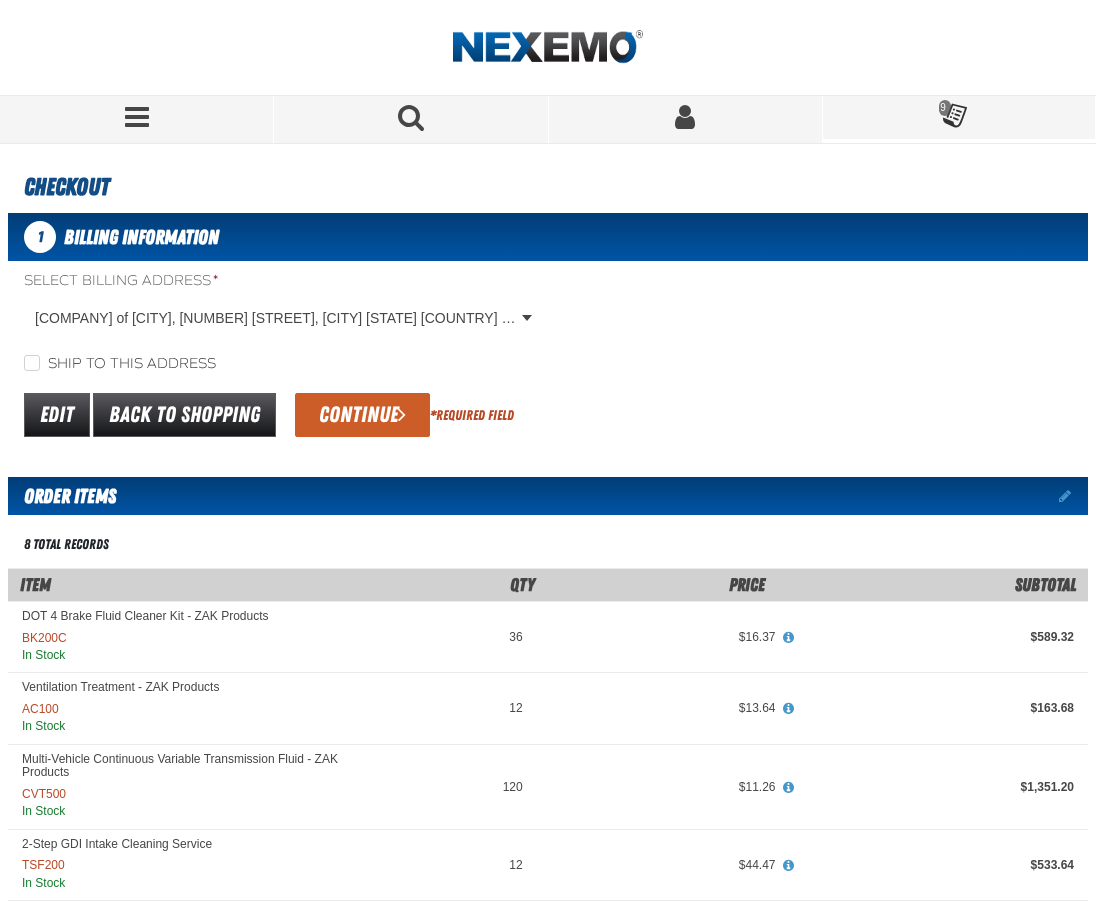 click on "Ship to this address" 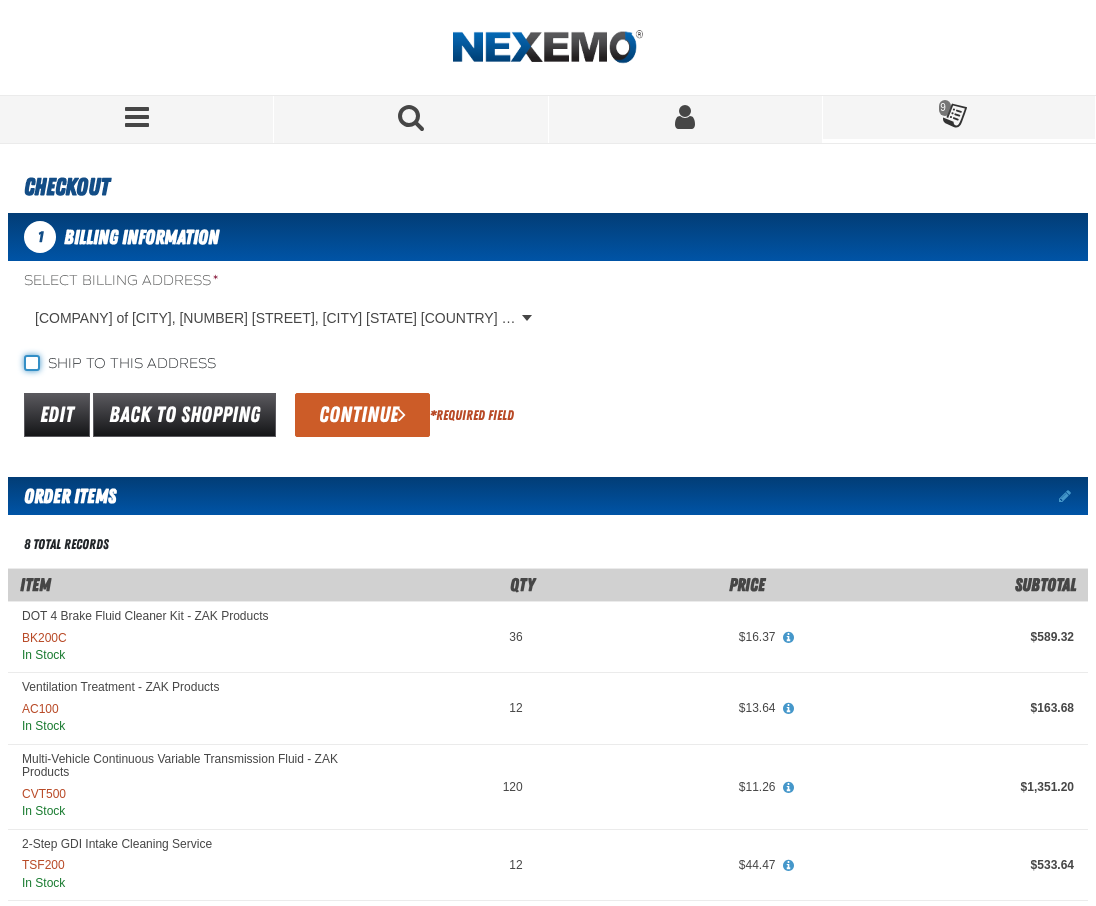 click on "Ship to this address" 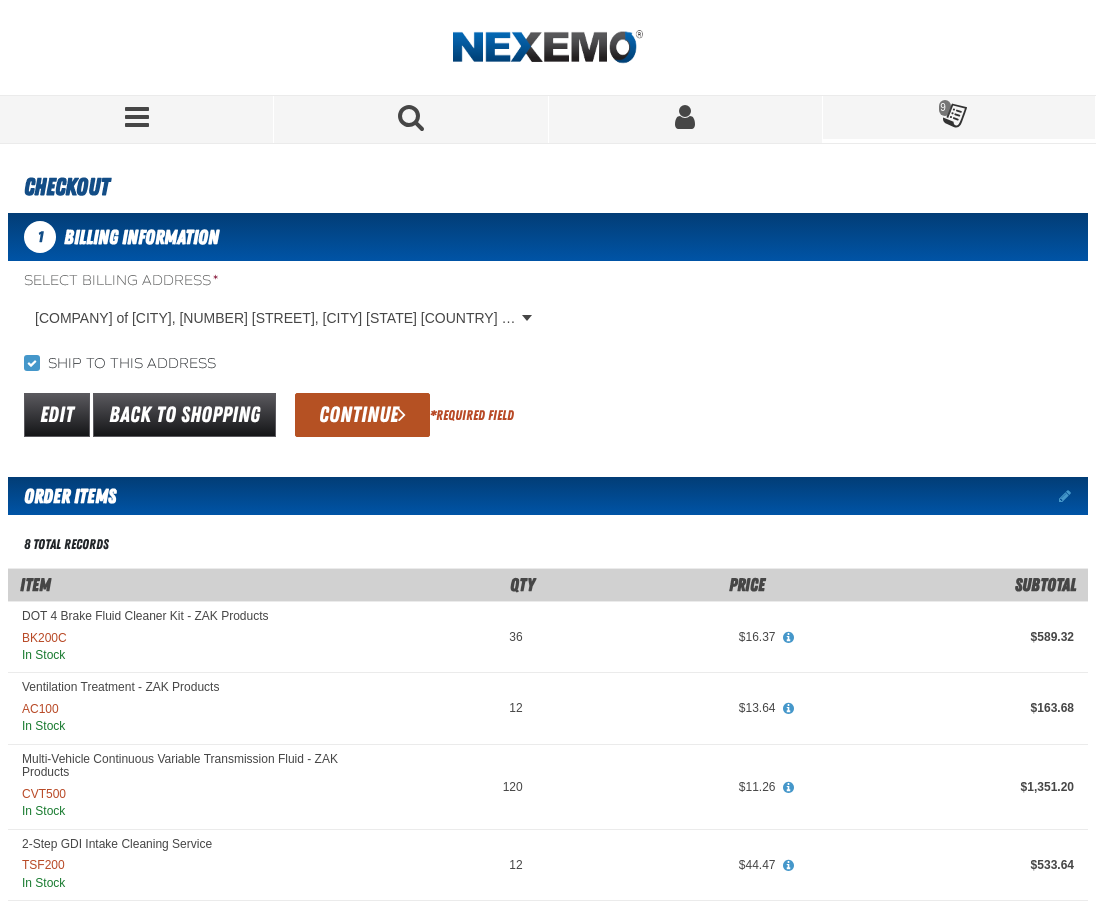 click on "Continue" 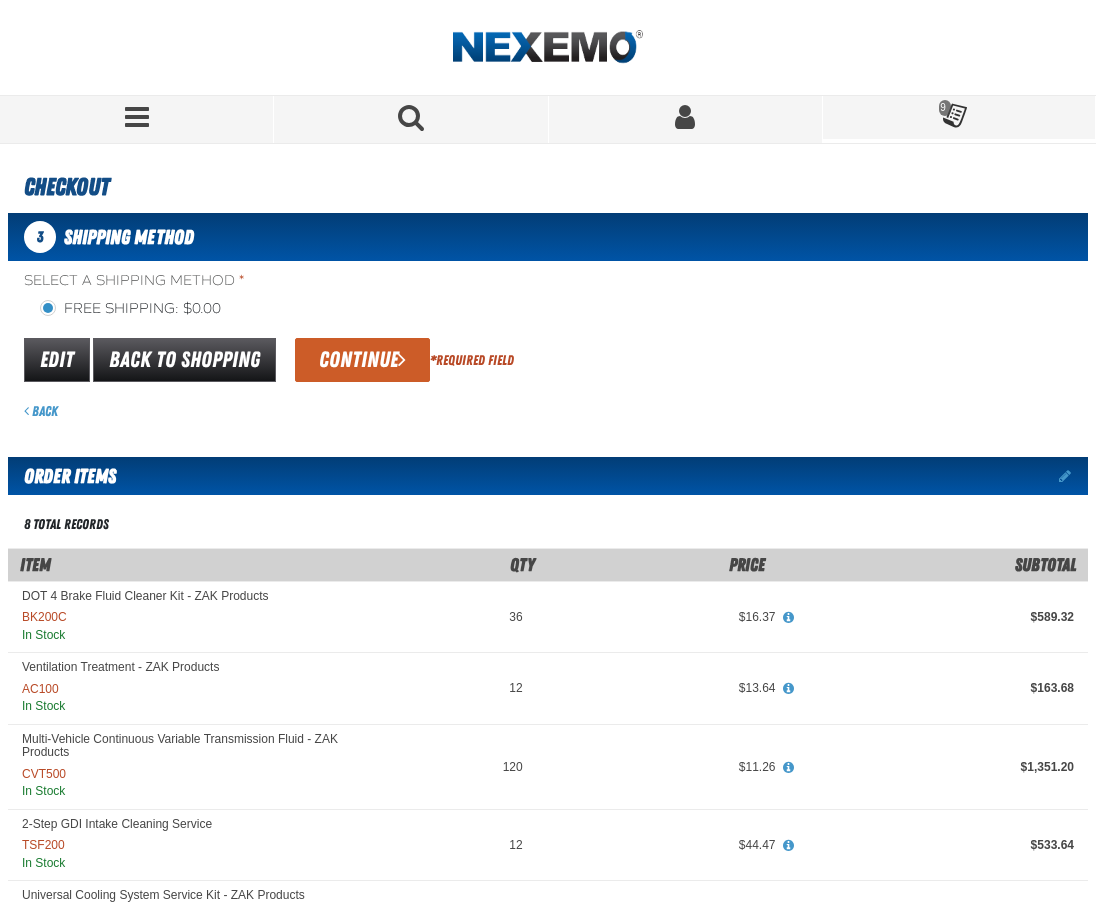 click on "Continue" 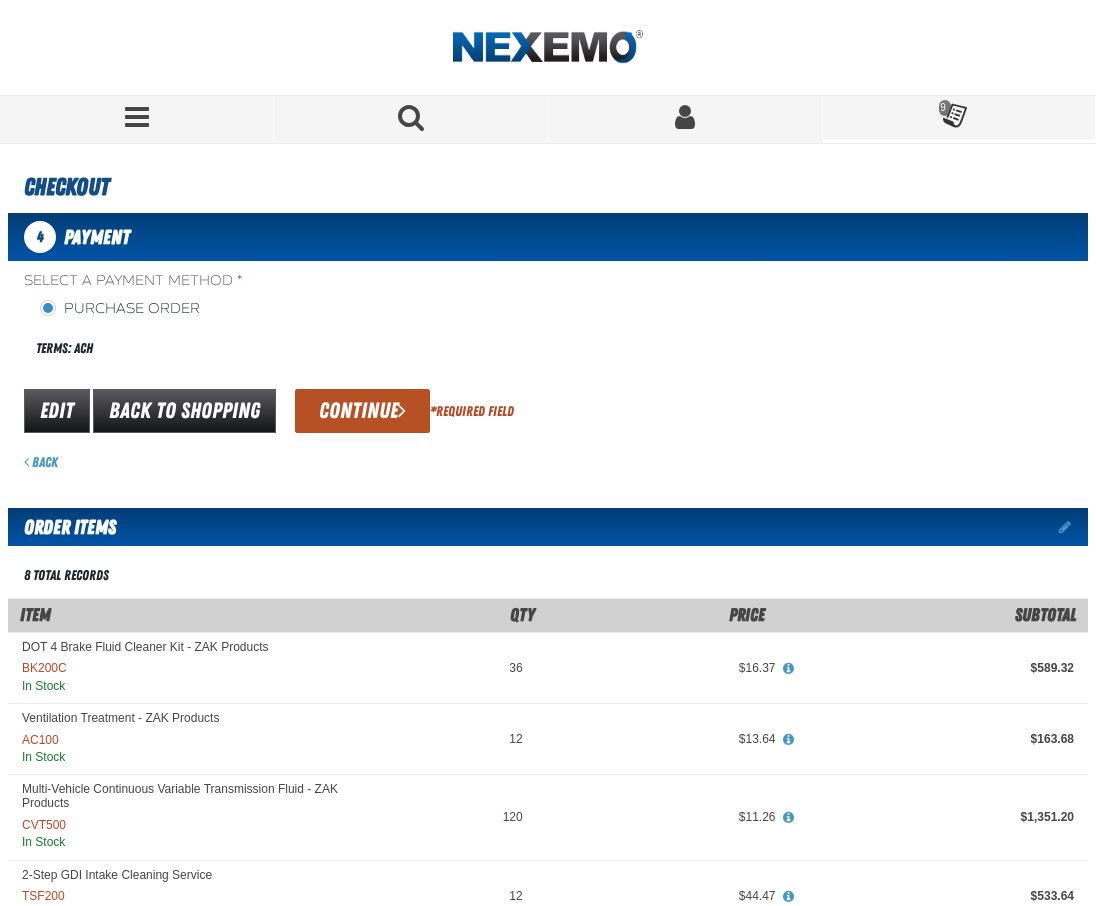 click on "Continue" 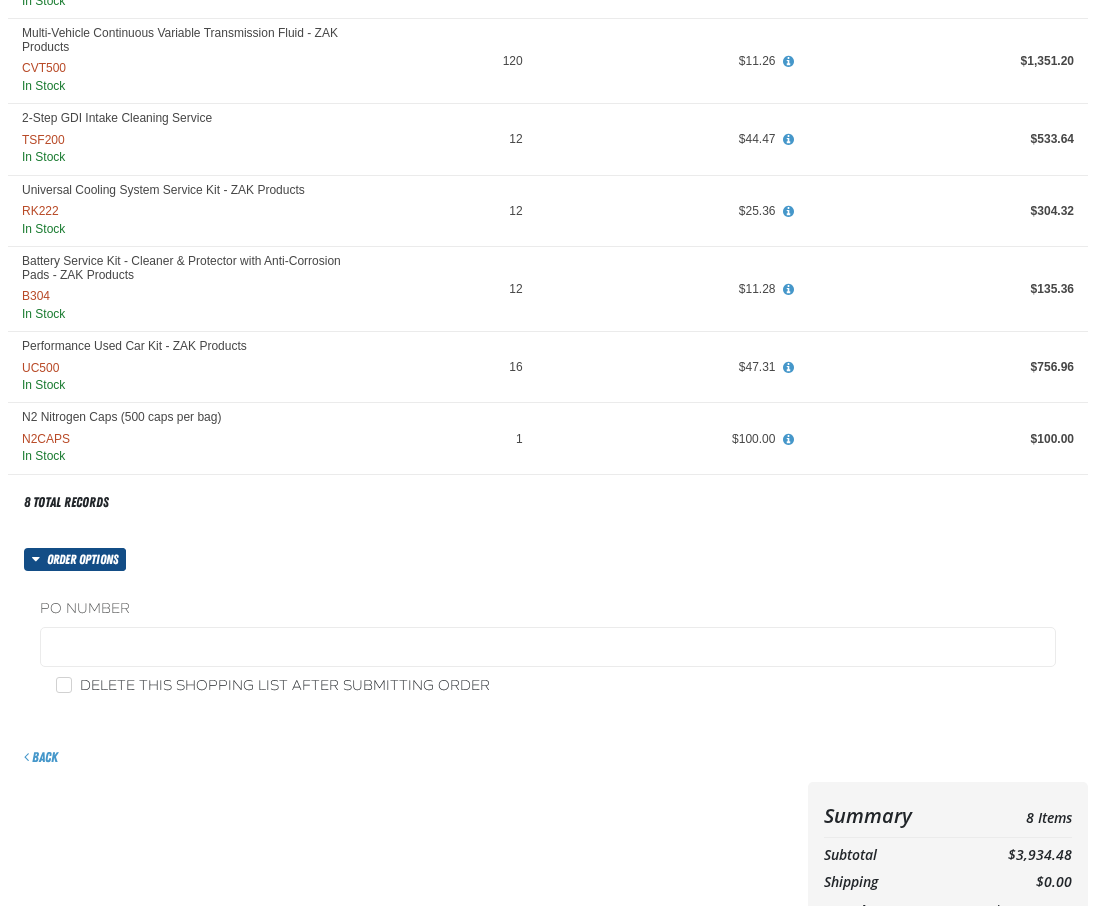 scroll, scrollTop: 467, scrollLeft: 0, axis: vertical 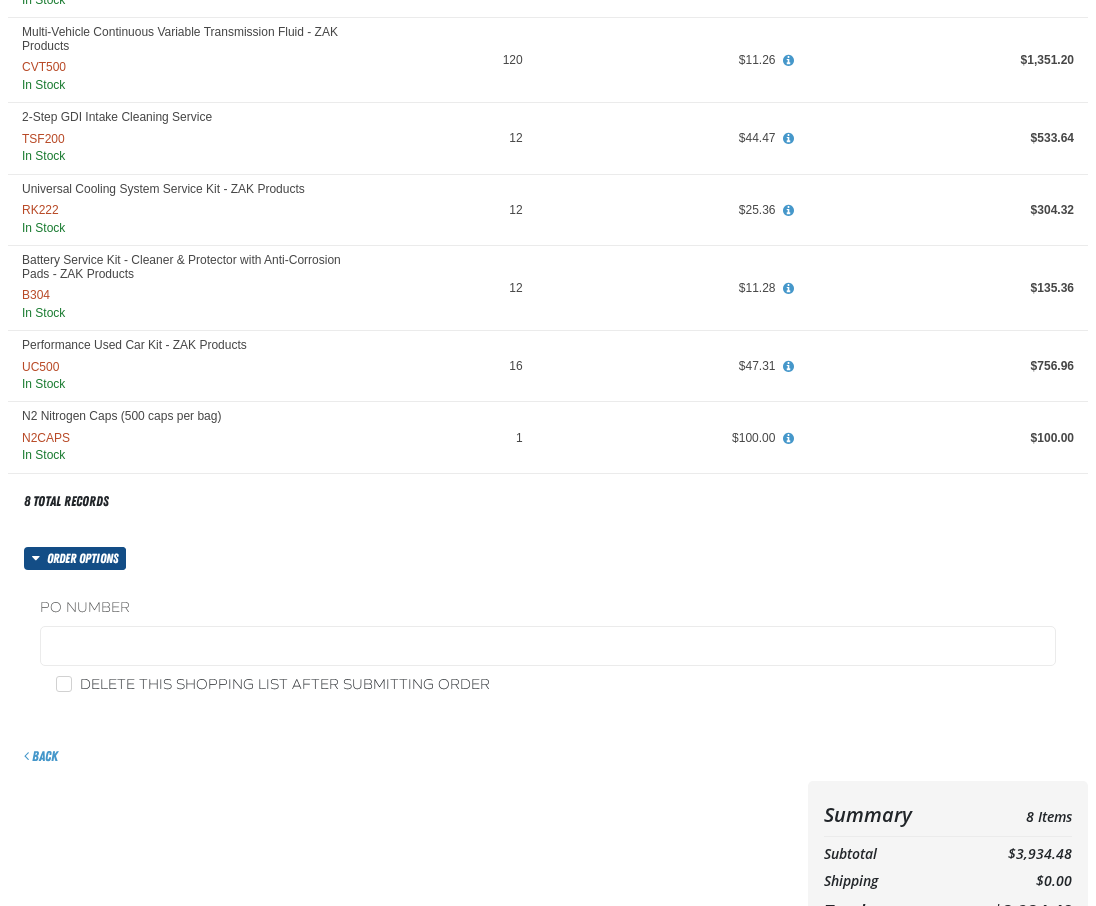 click on "Submit Order" 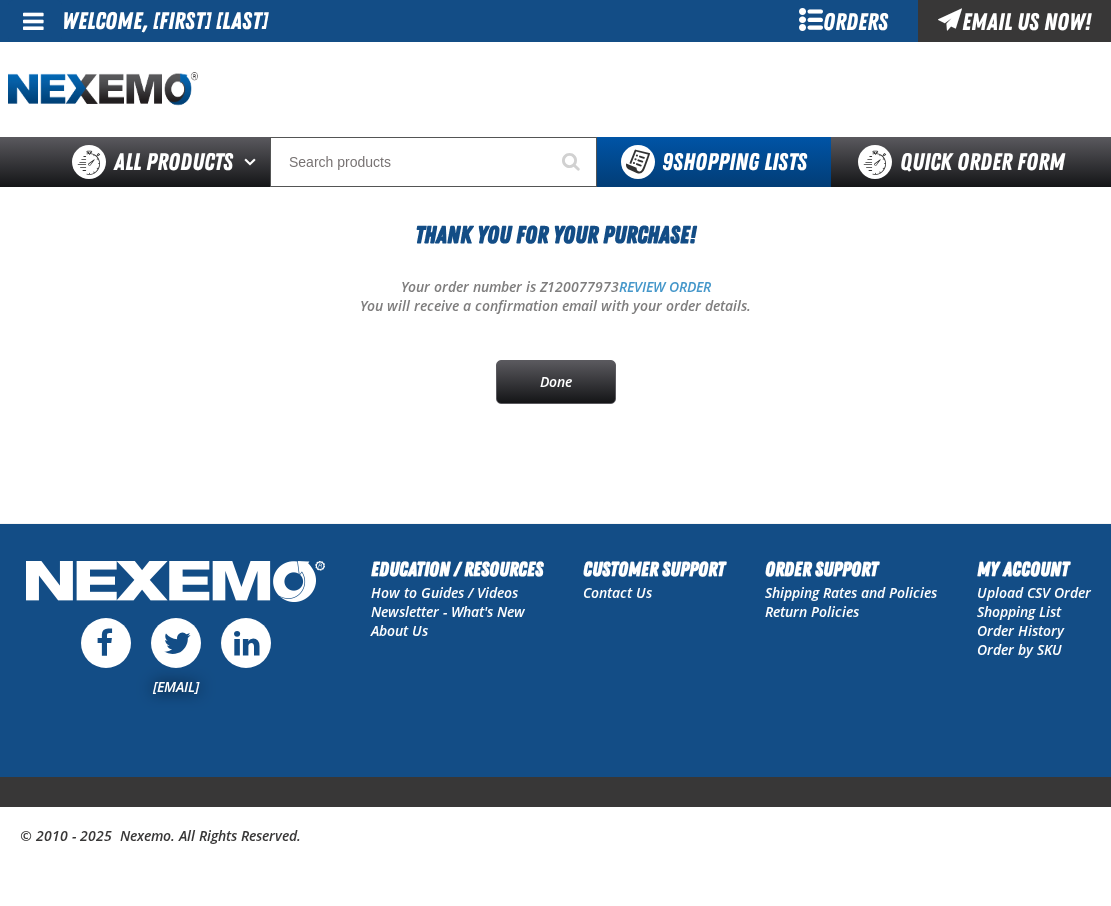 scroll, scrollTop: 0, scrollLeft: 0, axis: both 